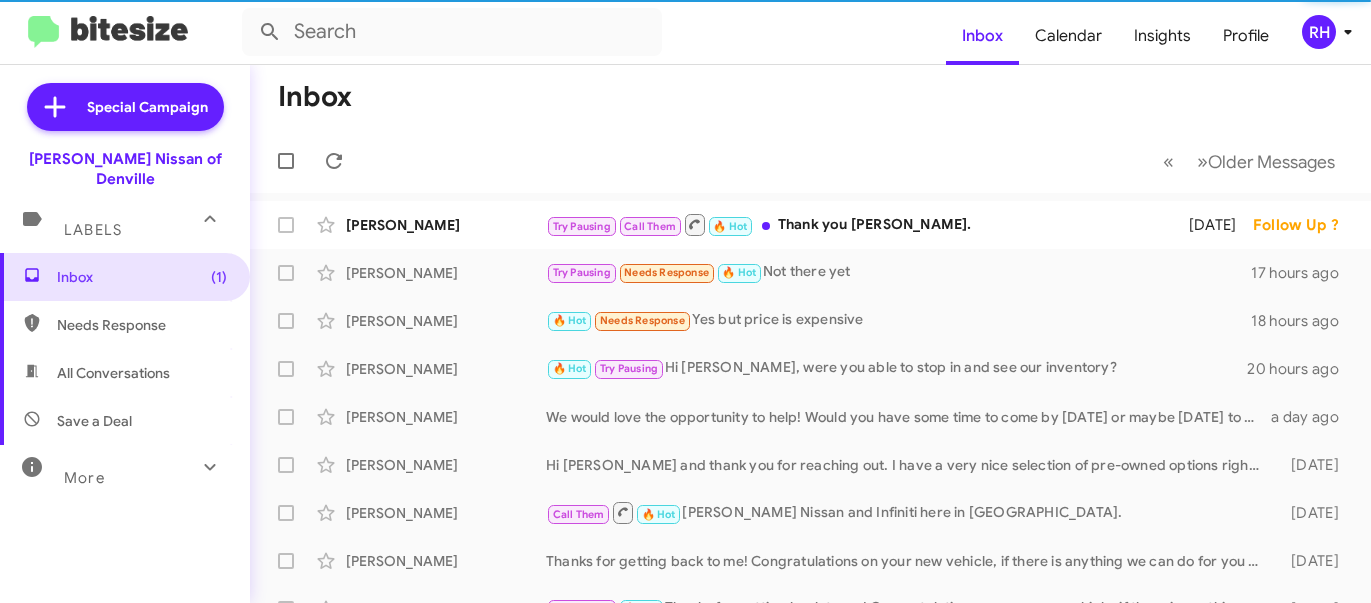 scroll, scrollTop: 0, scrollLeft: 0, axis: both 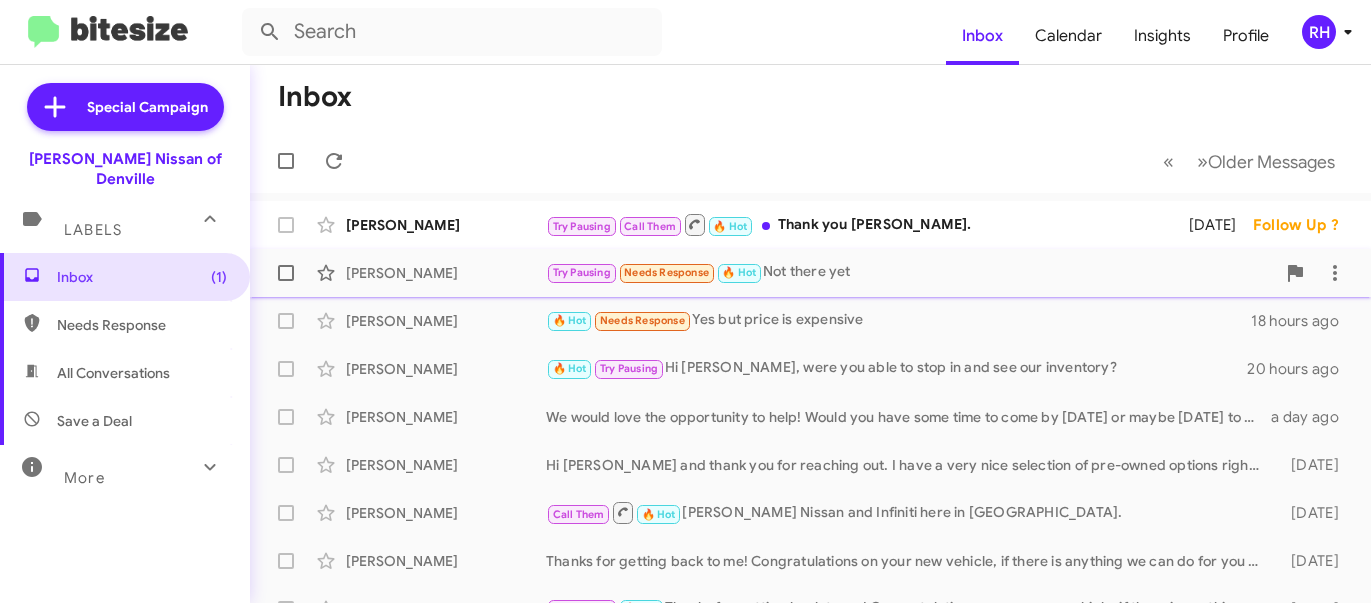click on "[PERSON_NAME]" 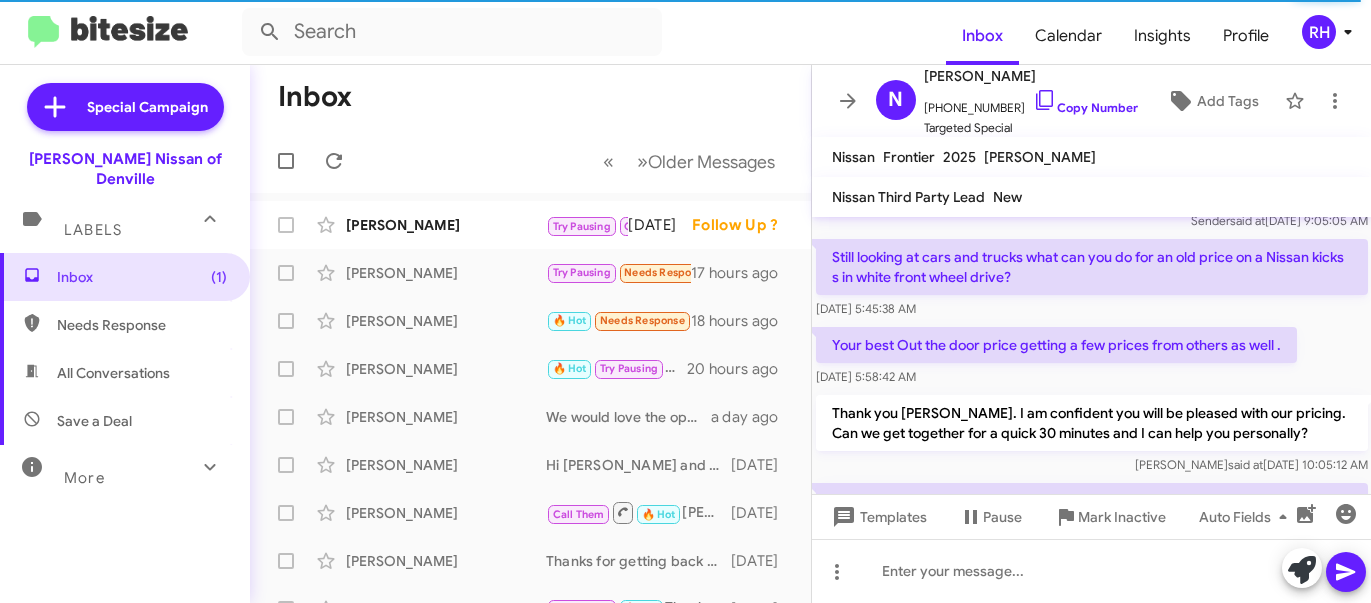 scroll, scrollTop: 1703, scrollLeft: 0, axis: vertical 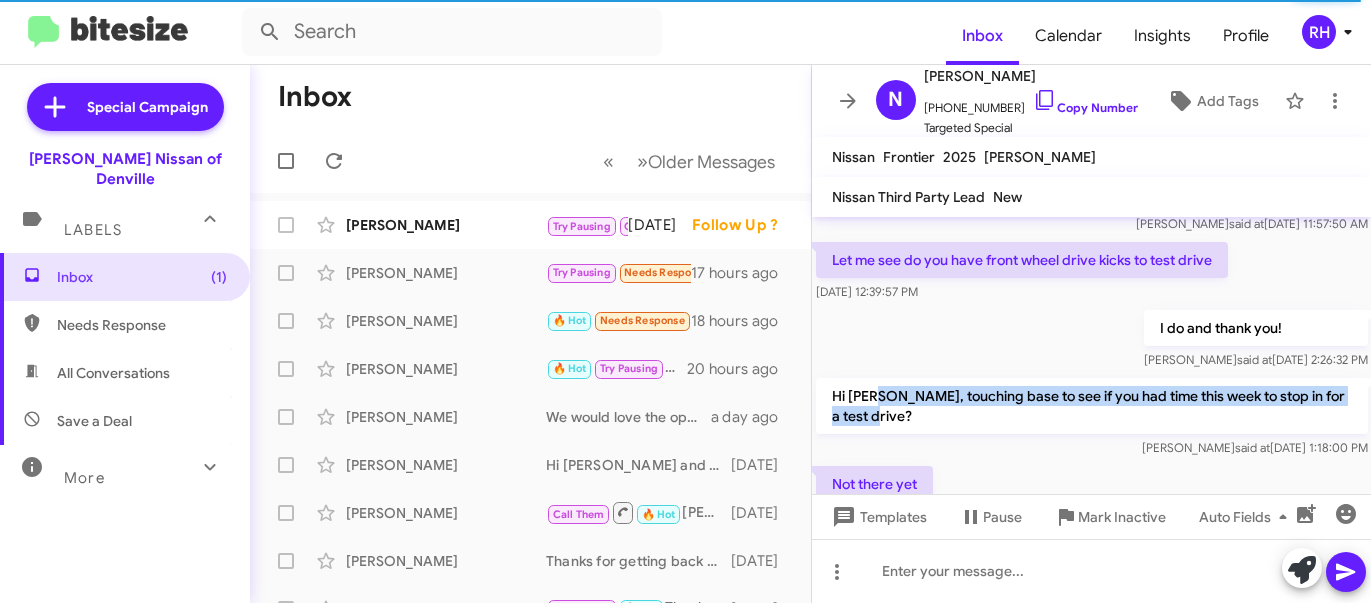 drag, startPoint x: 875, startPoint y: 269, endPoint x: 1003, endPoint y: 369, distance: 162.43152 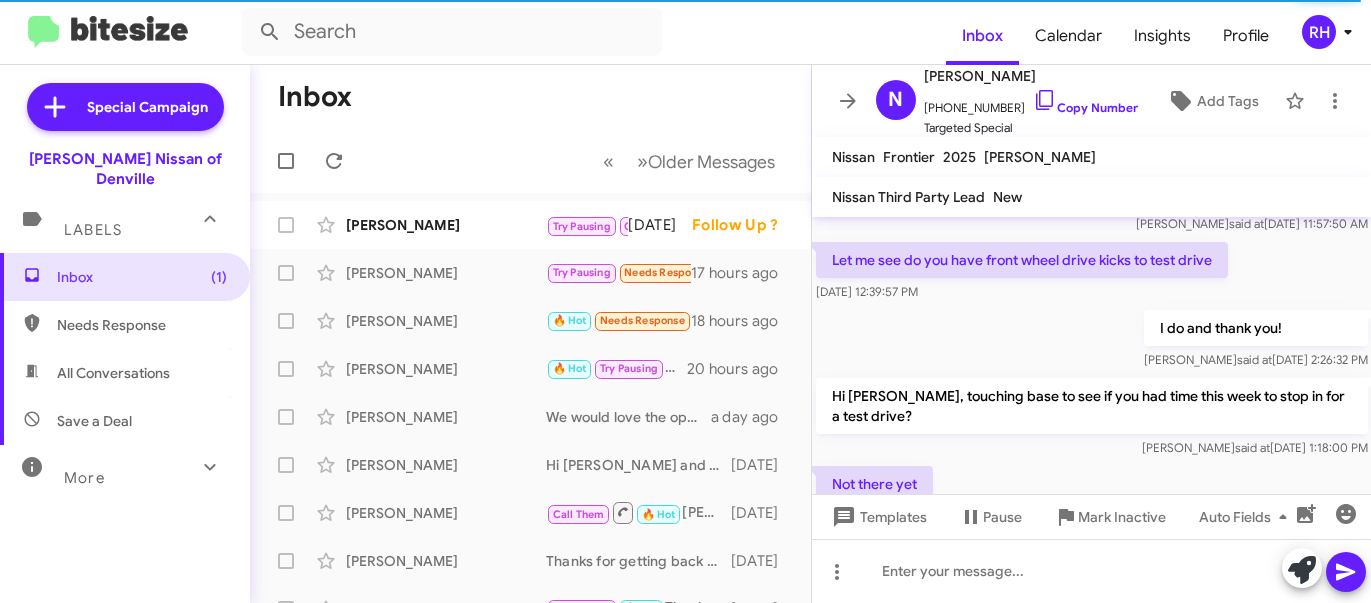 click on "Not there yet    [DATE] 4:51:25 PM" 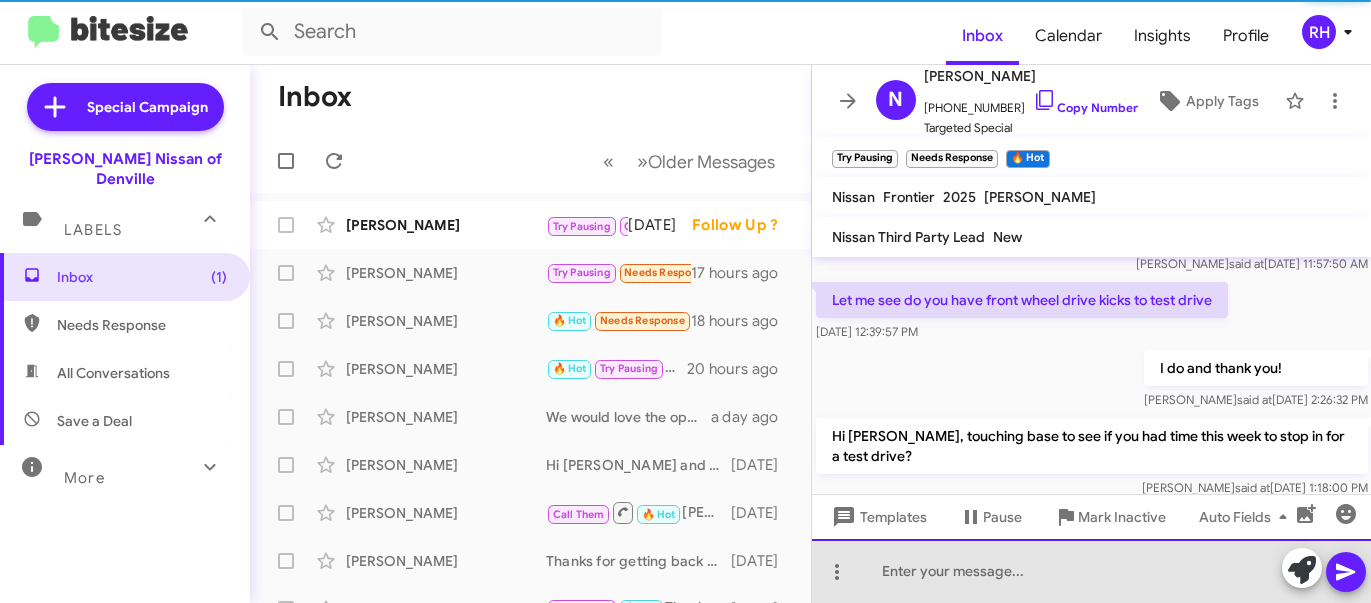 click 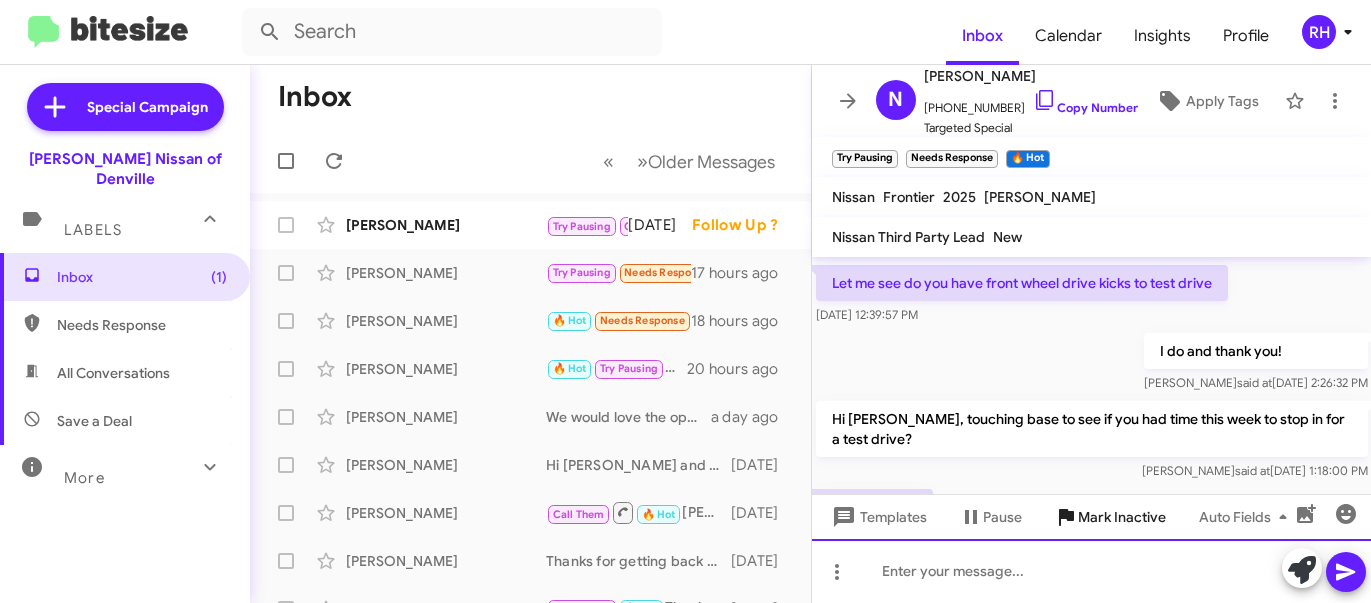 scroll, scrollTop: 1743, scrollLeft: 0, axis: vertical 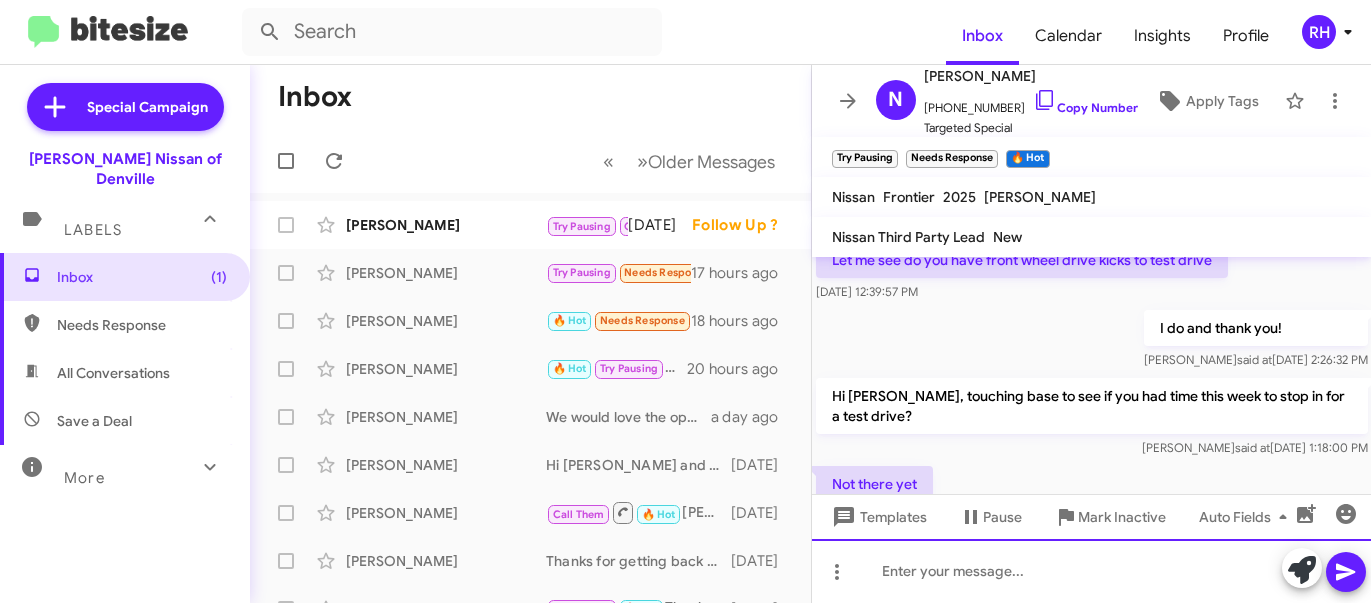 type 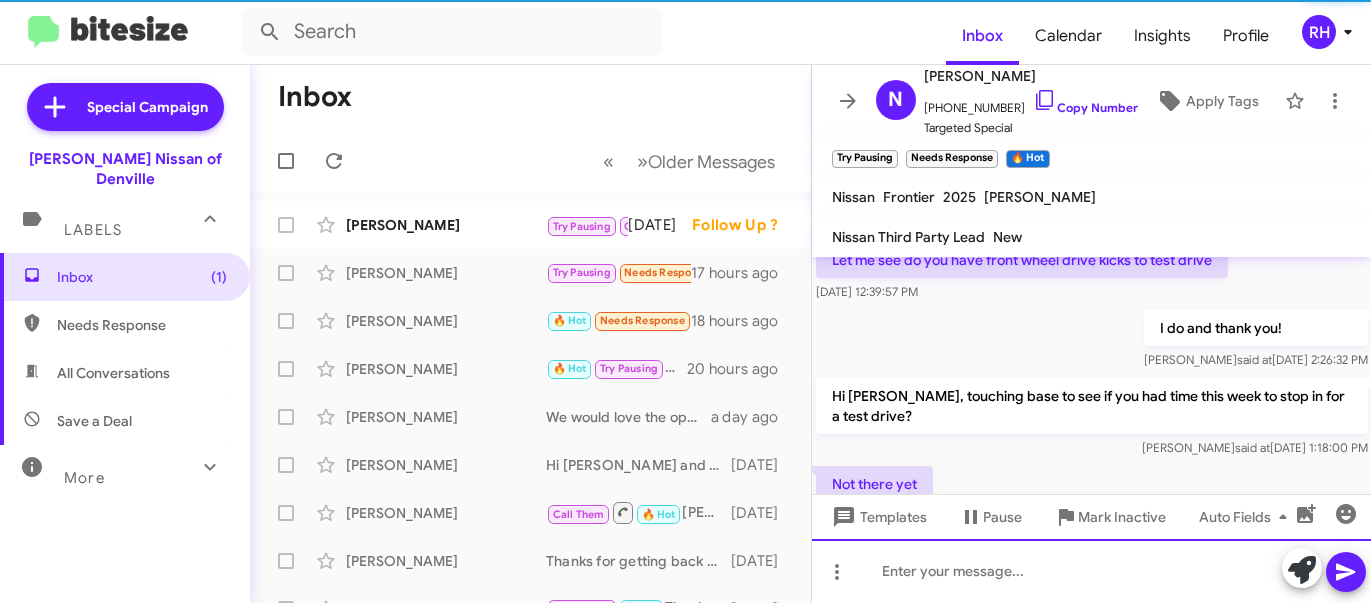 scroll, scrollTop: 1817, scrollLeft: 0, axis: vertical 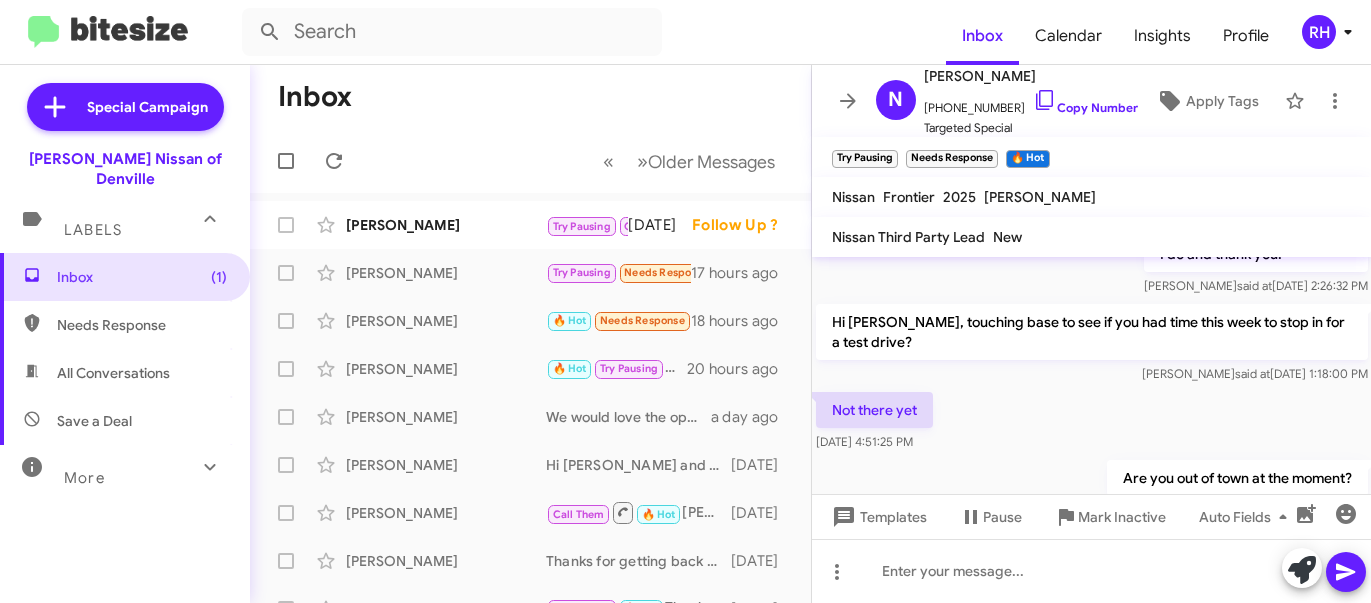 click on "« Previous » Next   Older Messages" 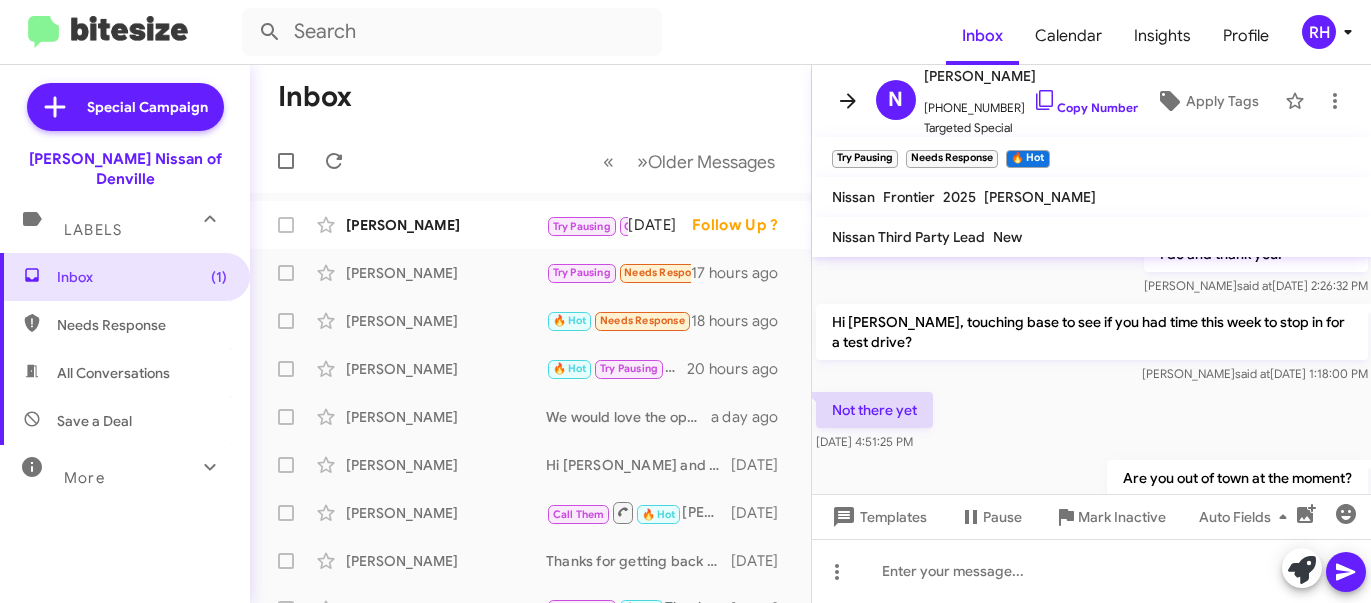 click 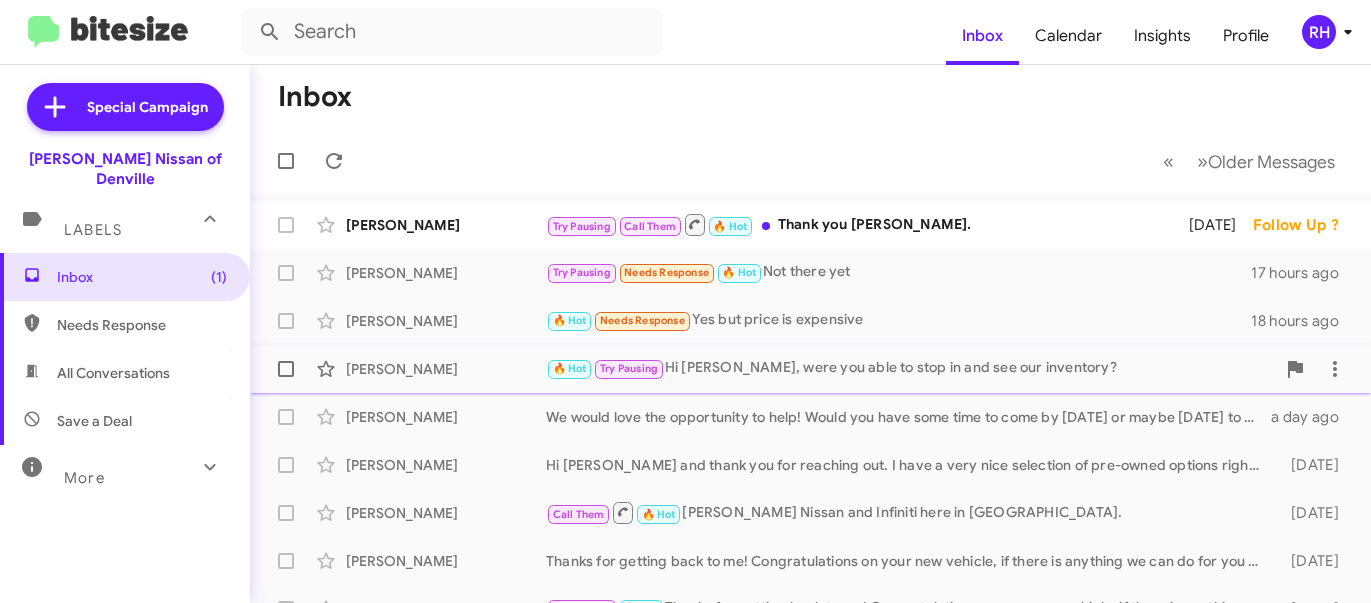 click on "[PERSON_NAME]  🔥 Hot   Try Pausing   Hi [PERSON_NAME], were you able to stop in and see our inventory?   20 hours ago" 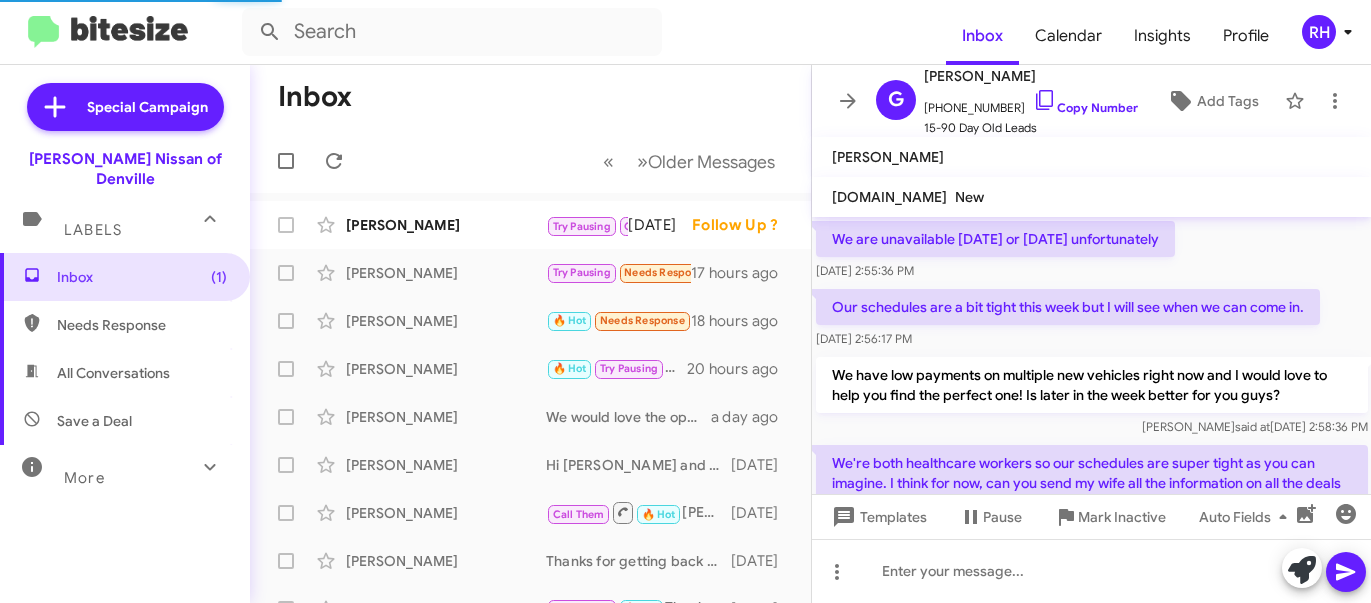 scroll, scrollTop: 1902, scrollLeft: 0, axis: vertical 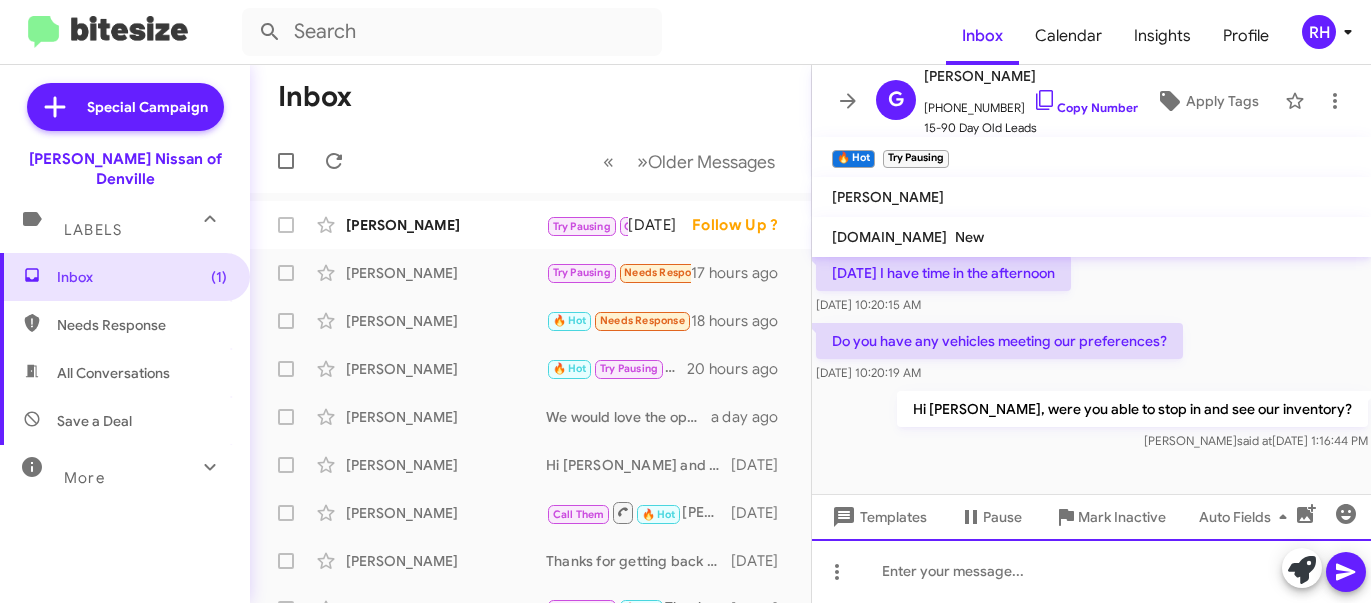 click 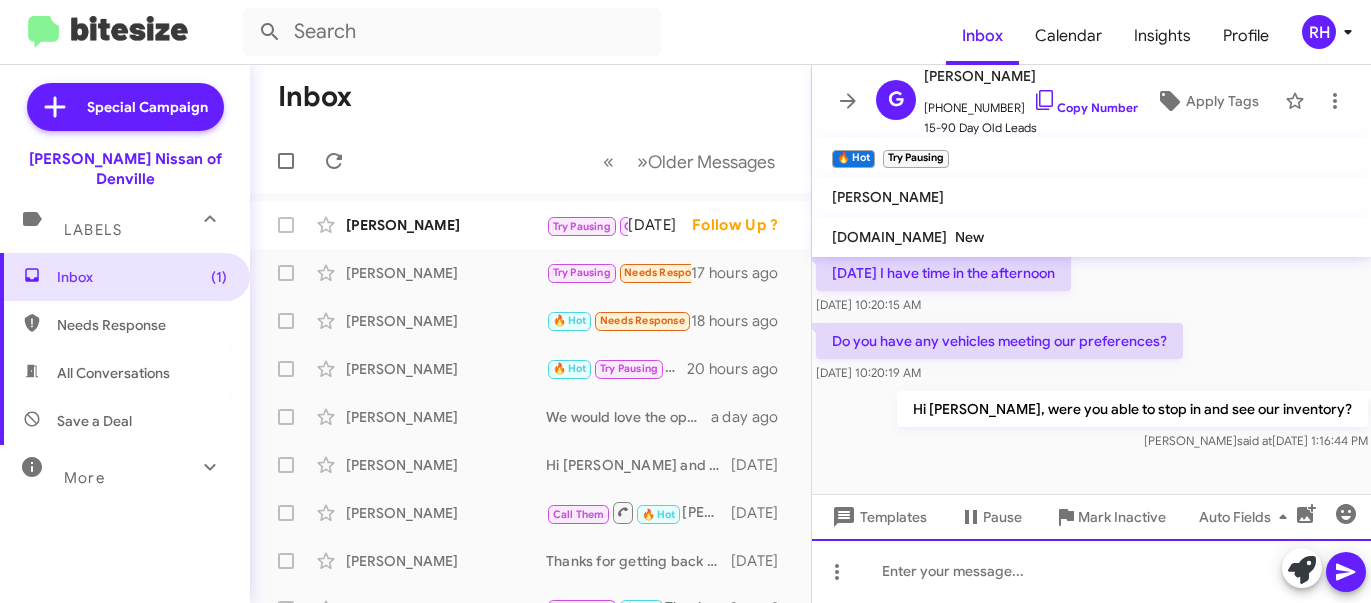 paste 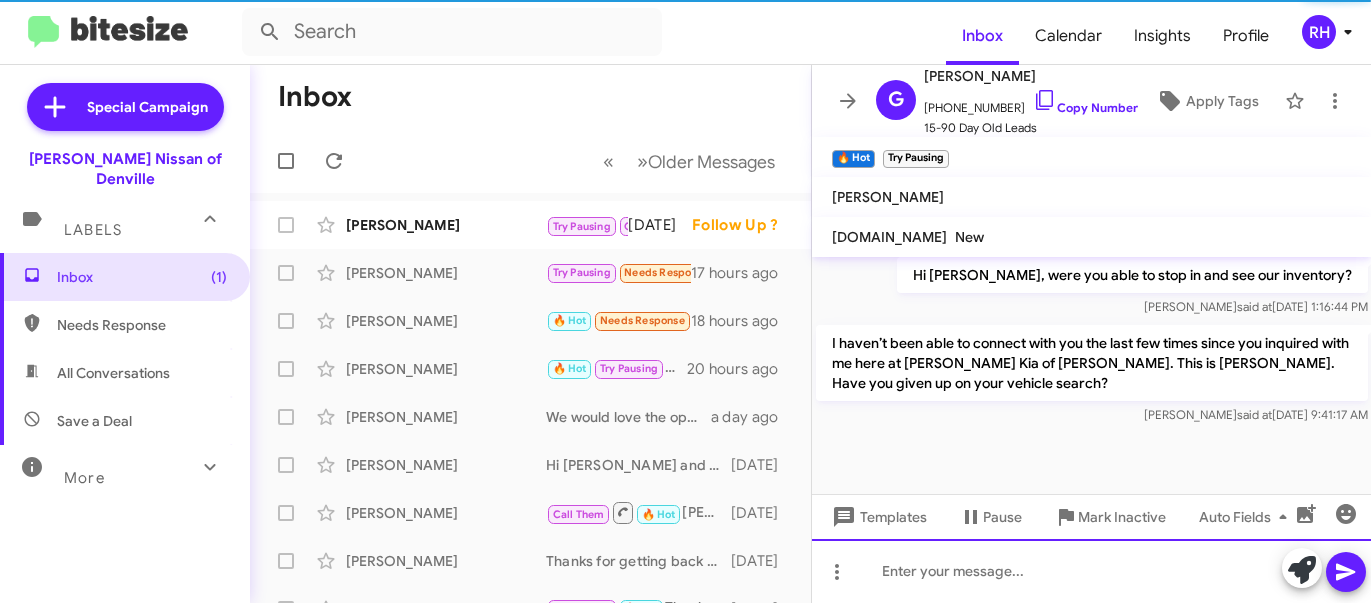 scroll, scrollTop: 242, scrollLeft: 0, axis: vertical 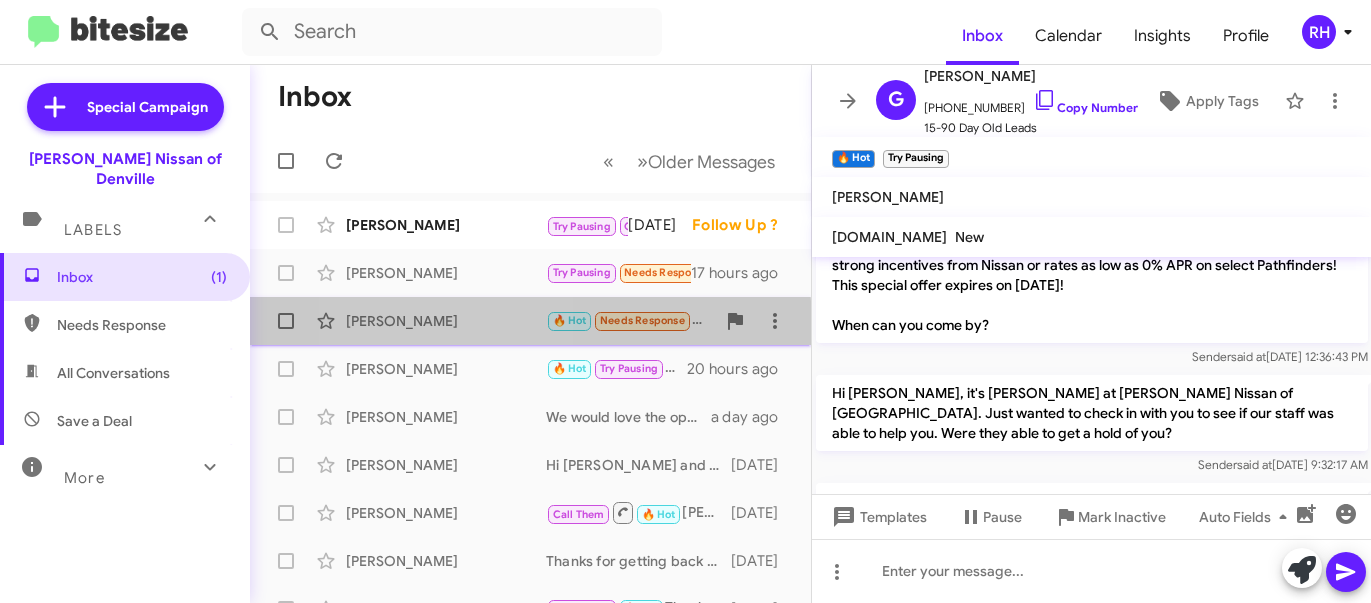click on "[PERSON_NAME]" 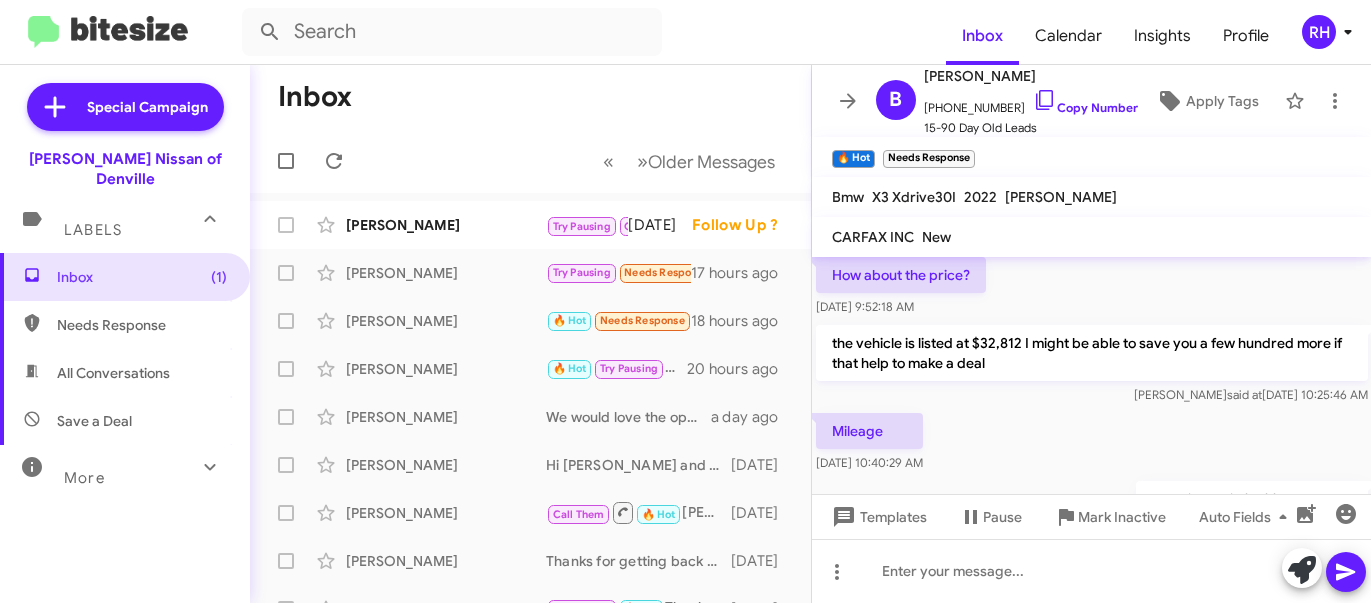 scroll, scrollTop: 1009, scrollLeft: 0, axis: vertical 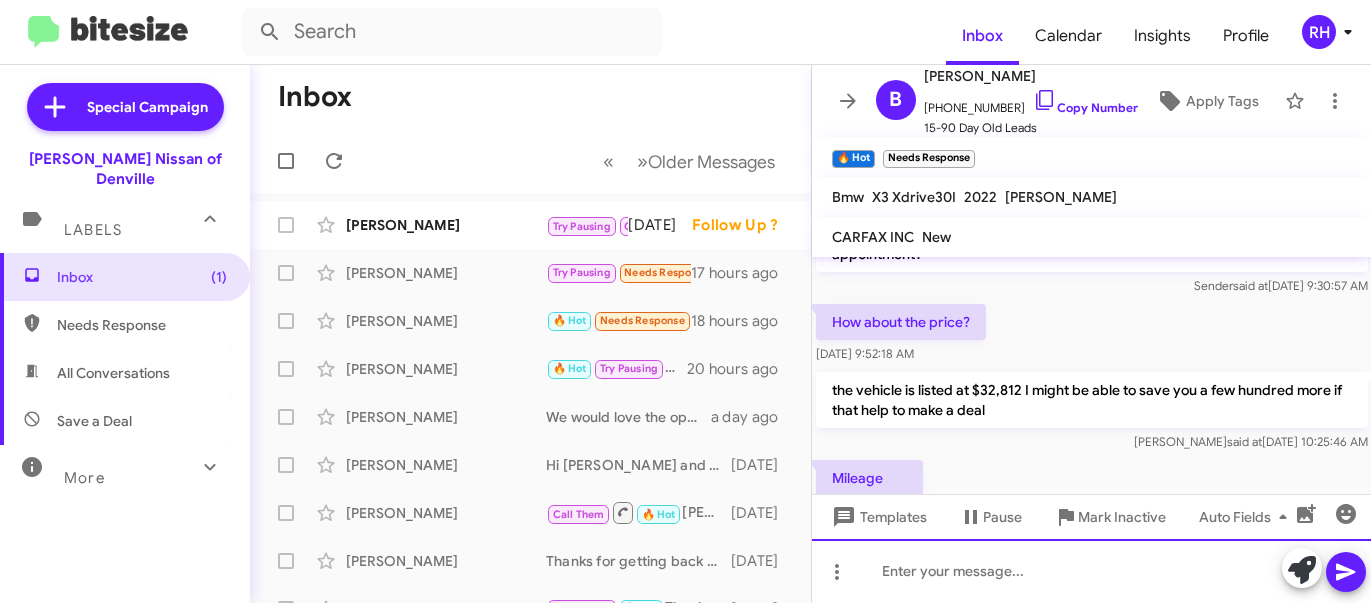 click 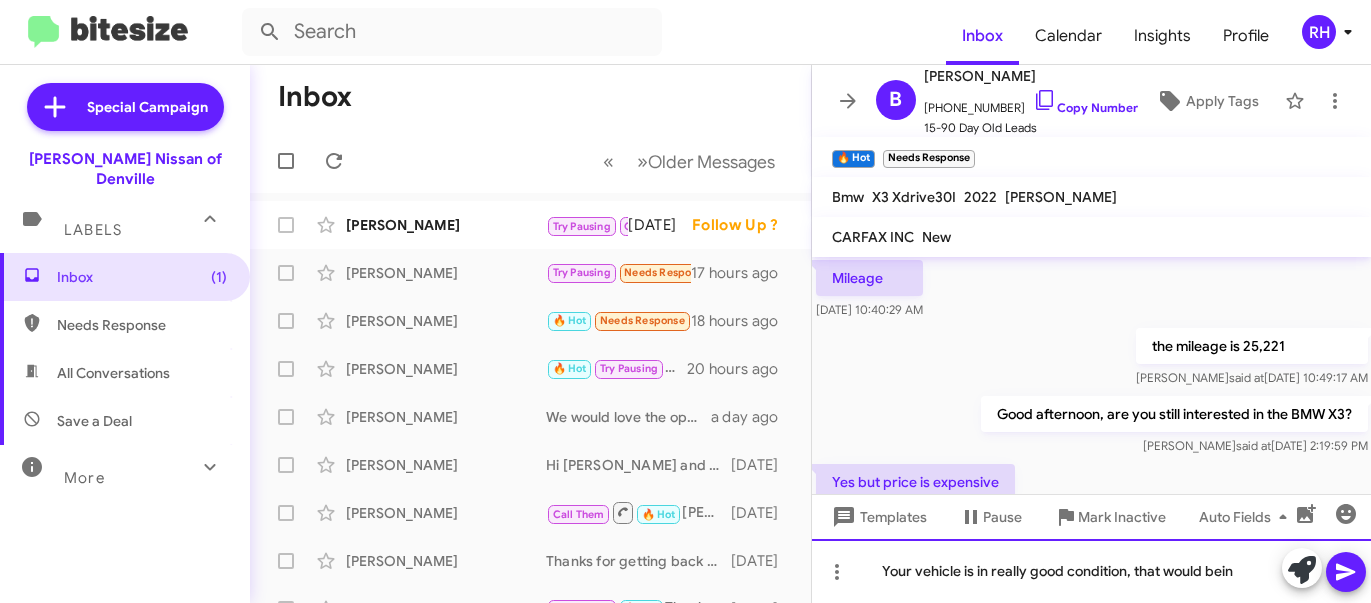 scroll, scrollTop: 1322, scrollLeft: 0, axis: vertical 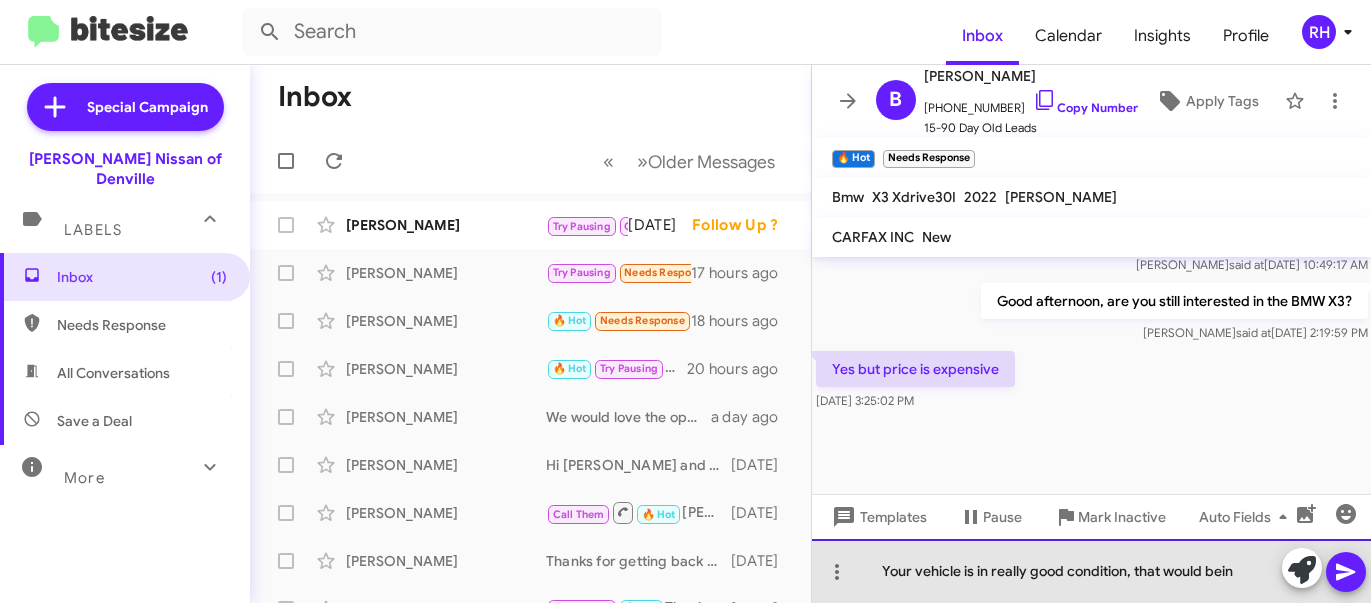 click on "Your vehicle is in really good condition, that would bein" 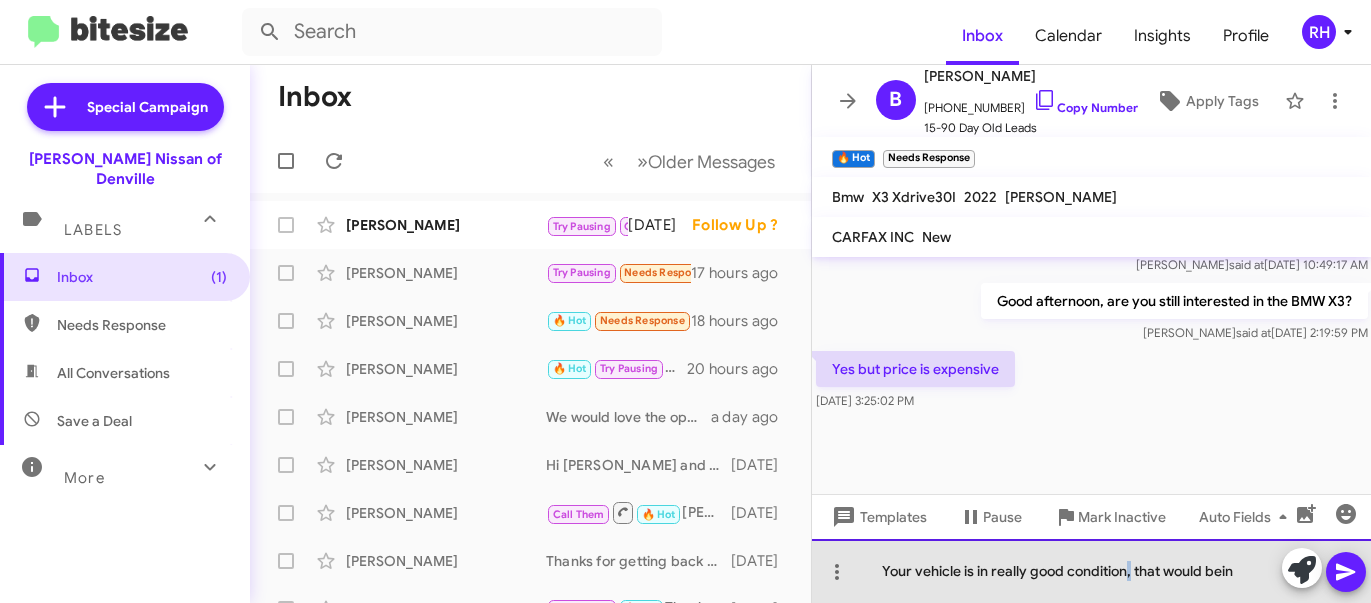 click on "Your vehicle is in really good condition, that would bein" 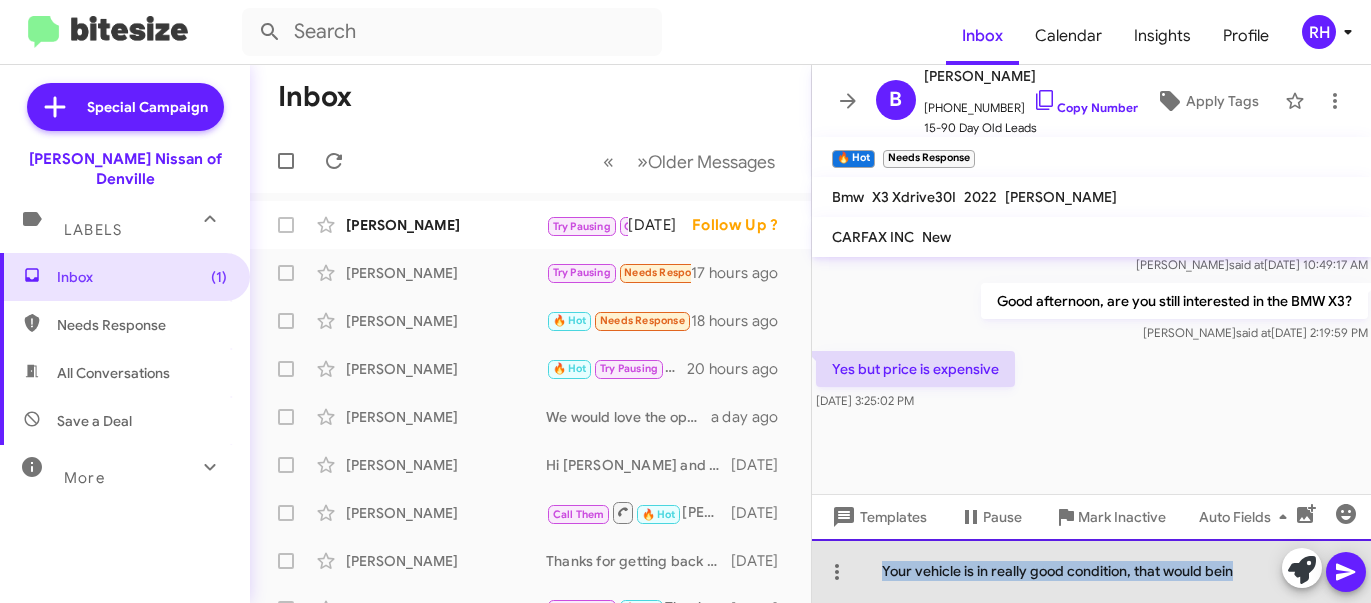 click on "Your vehicle is in really good condition, that would bein" 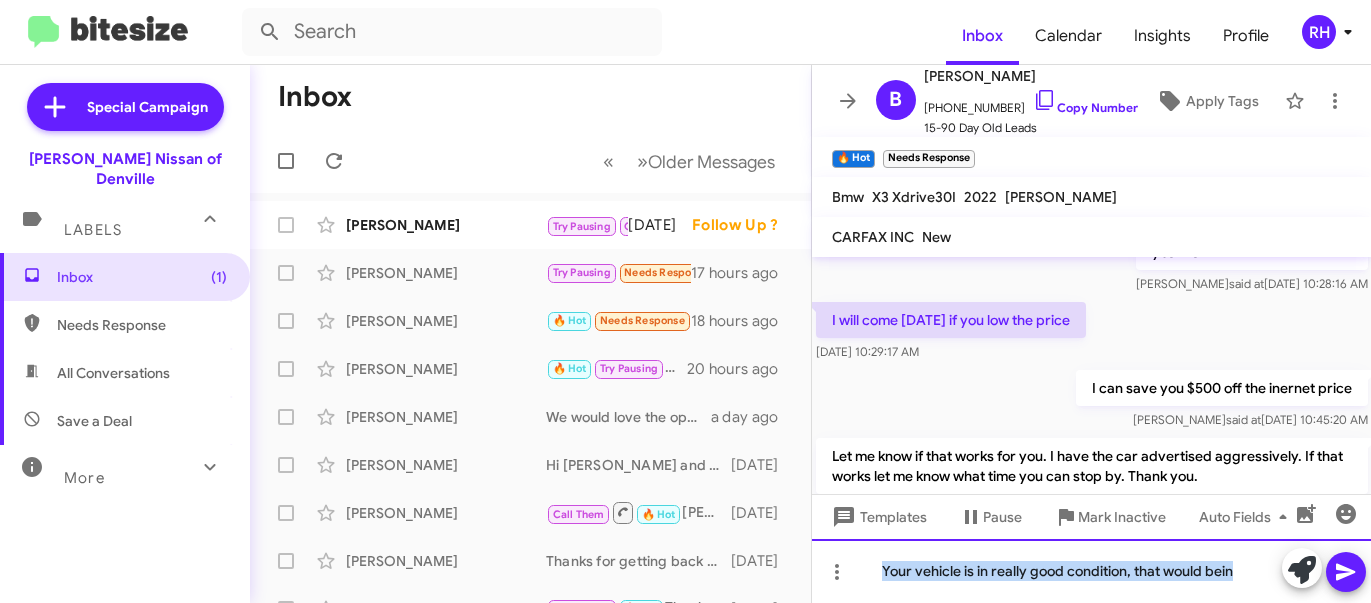 scroll, scrollTop: 0, scrollLeft: 0, axis: both 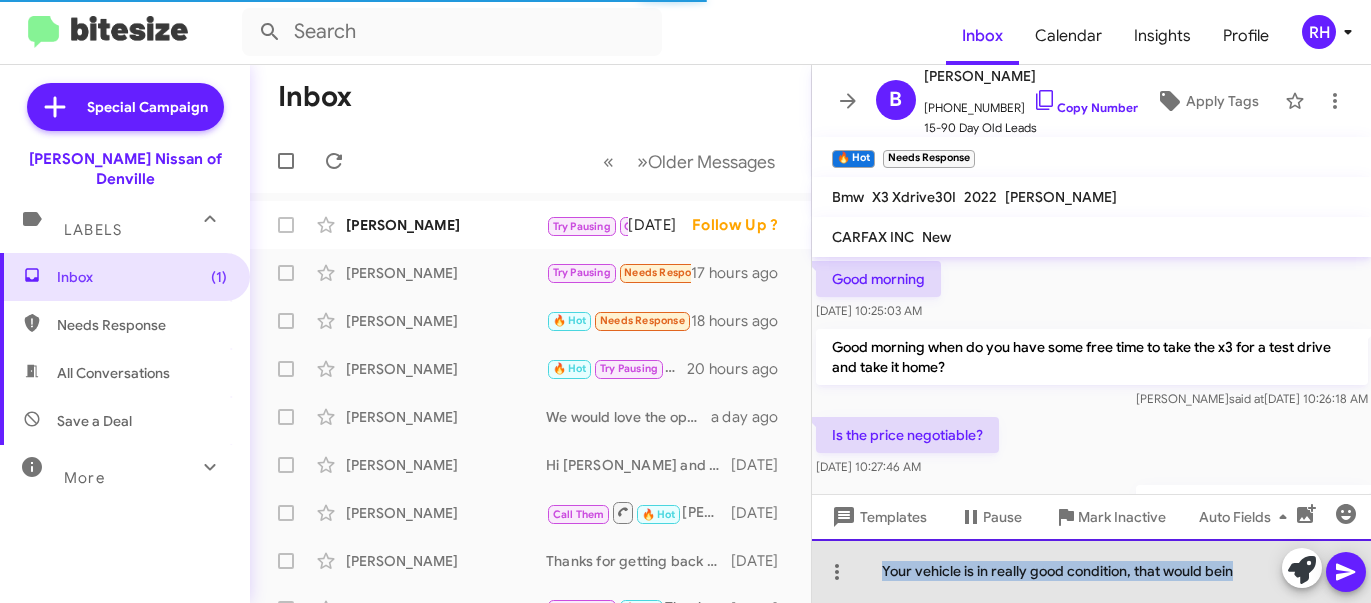 click on "Your vehicle is in really good condition, that would bein" 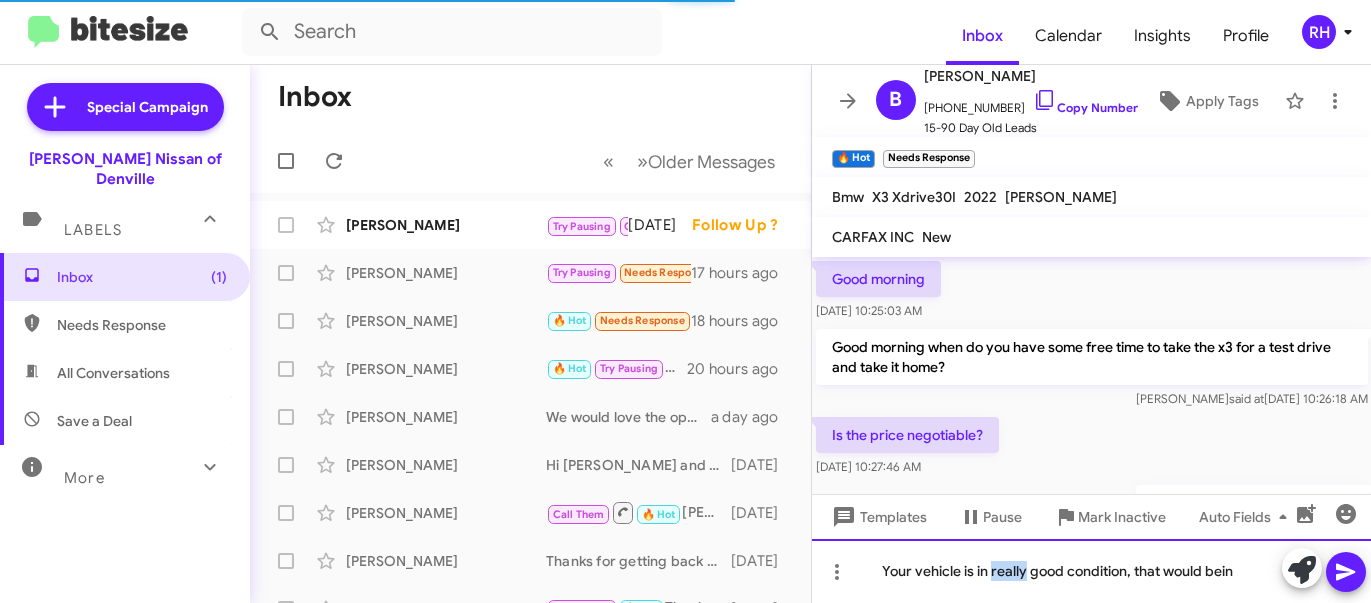 click on "Your vehicle is in really good condition, that would bein" 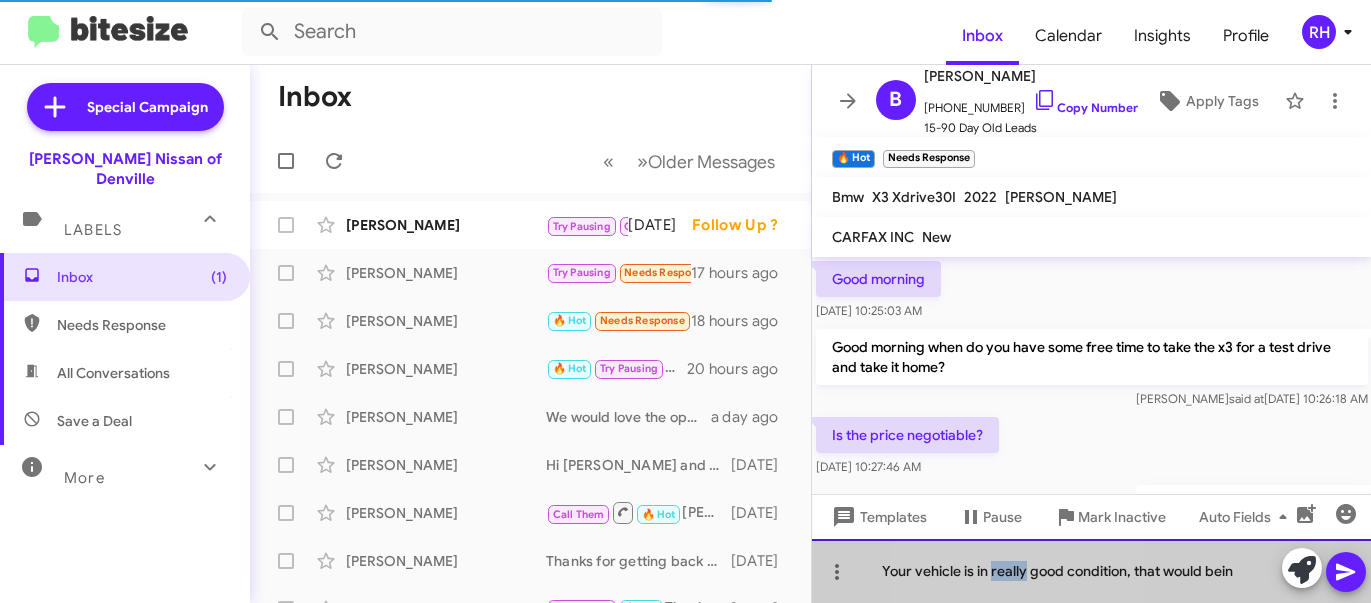 click on "Your vehicle is in really good condition, that would bein" 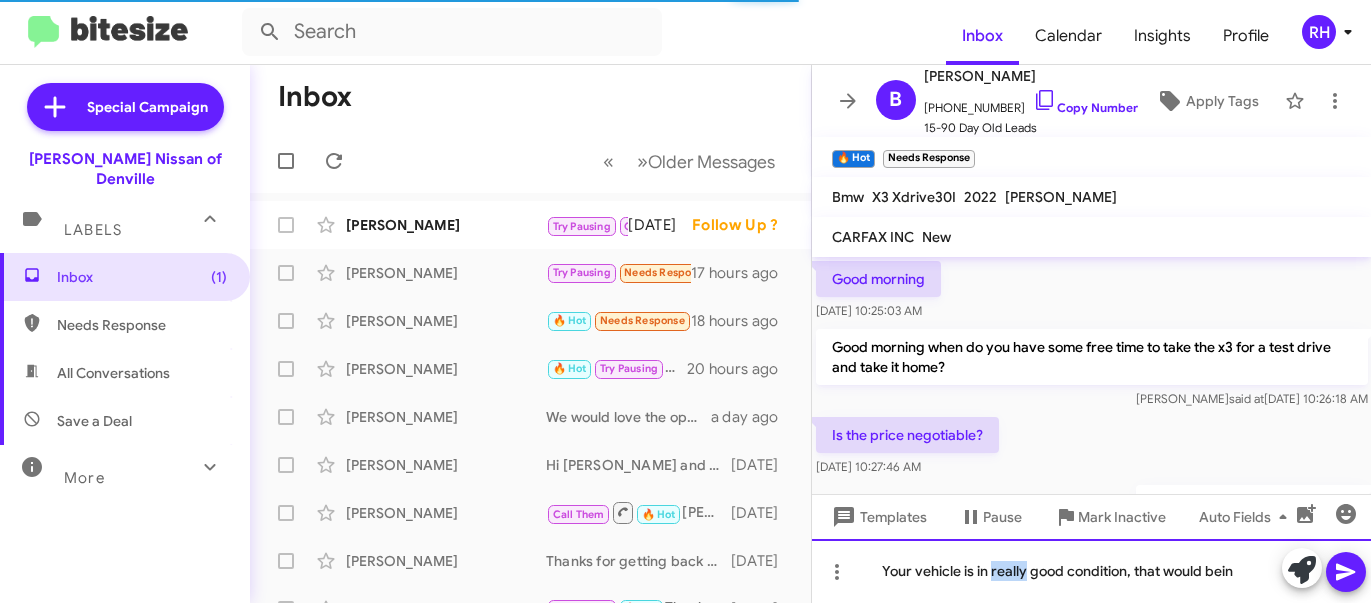 click on "Your vehicle is in really good condition, that would bein" 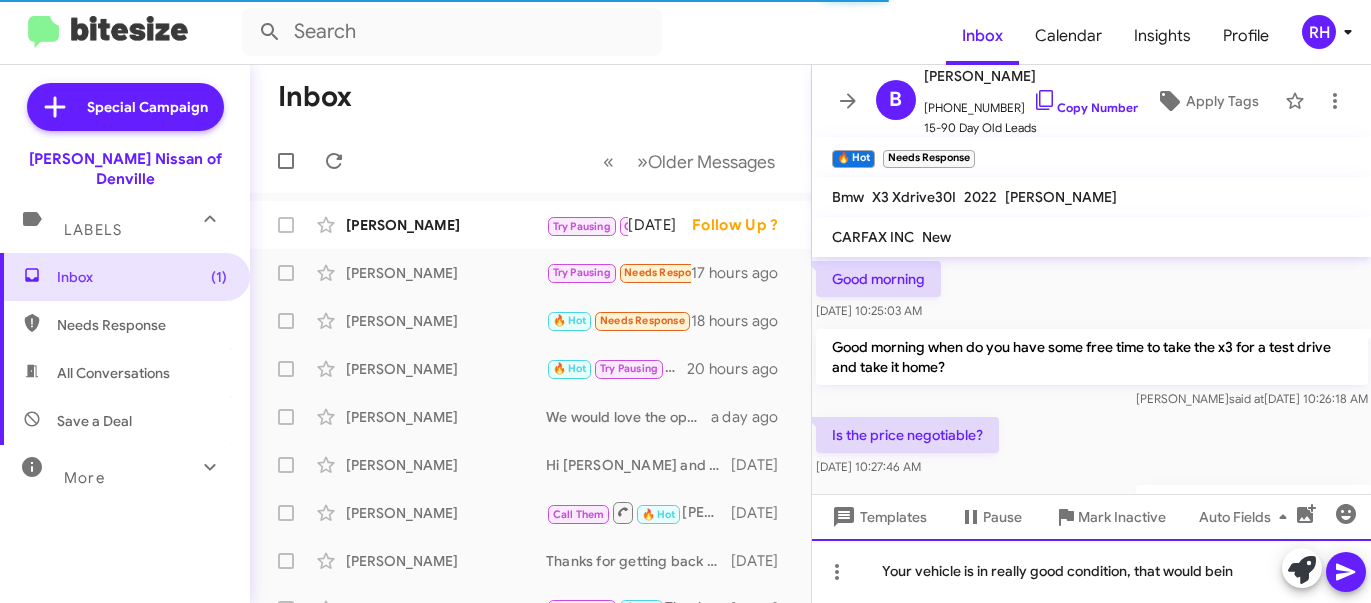 click on "Your vehicle is in really good condition, that would bein" 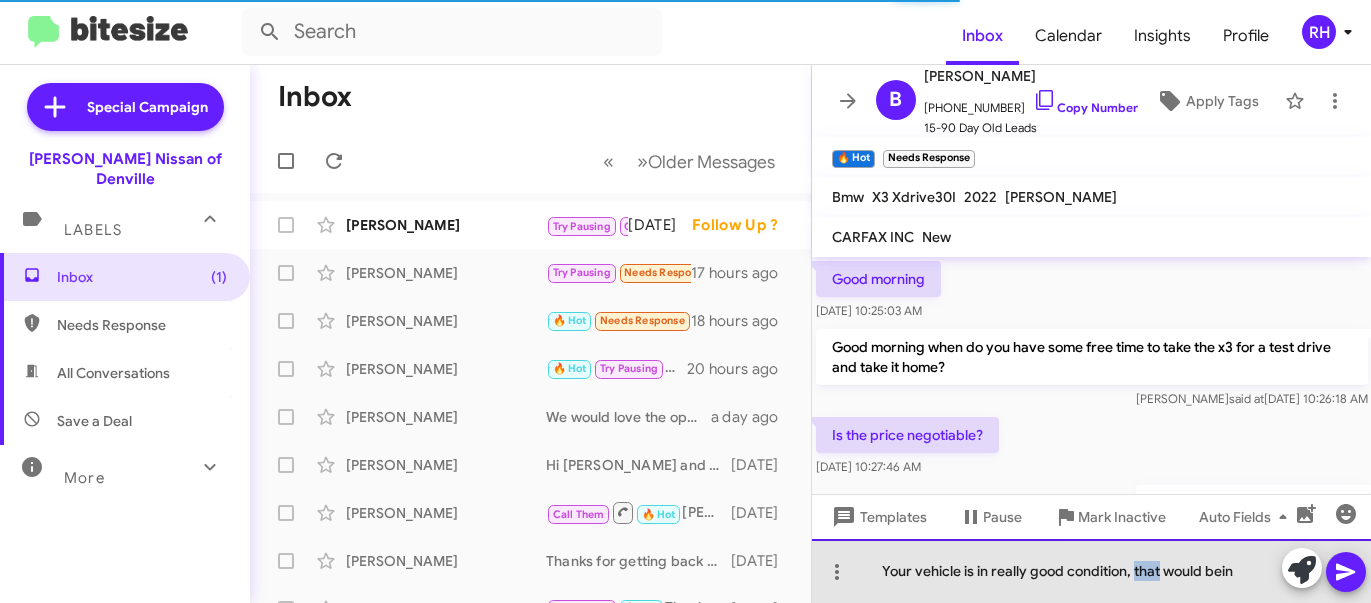 click on "Your vehicle is in really good condition, that would bein" 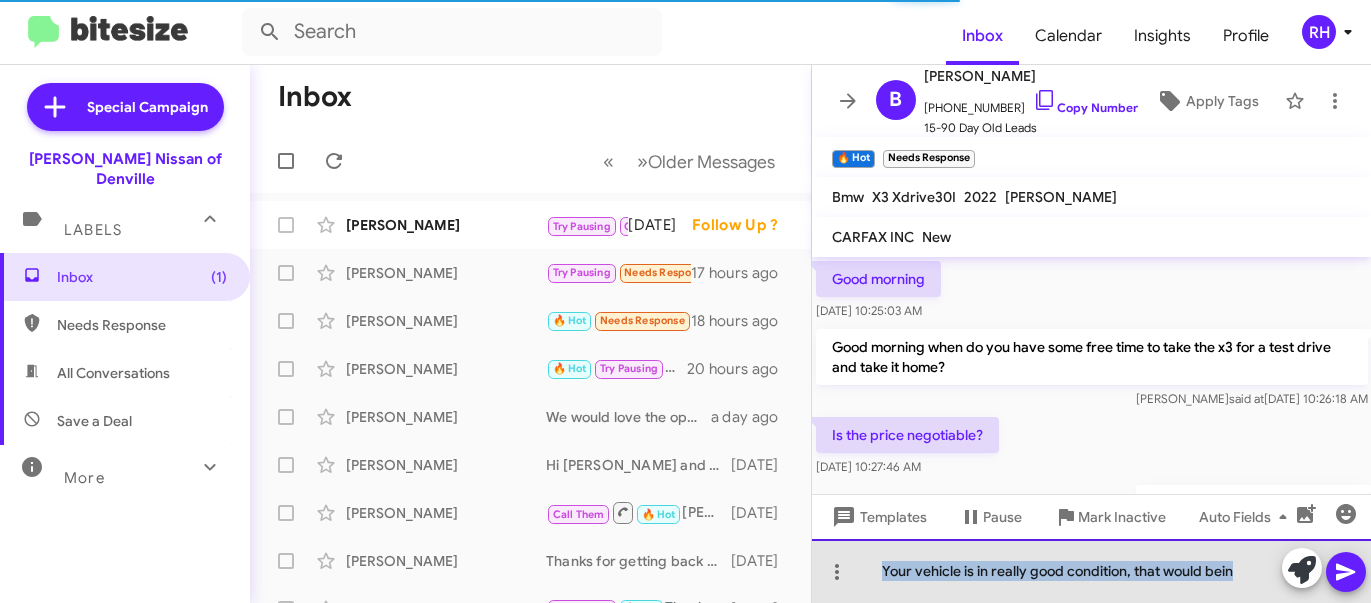 click on "Your vehicle is in really good condition, that would bein" 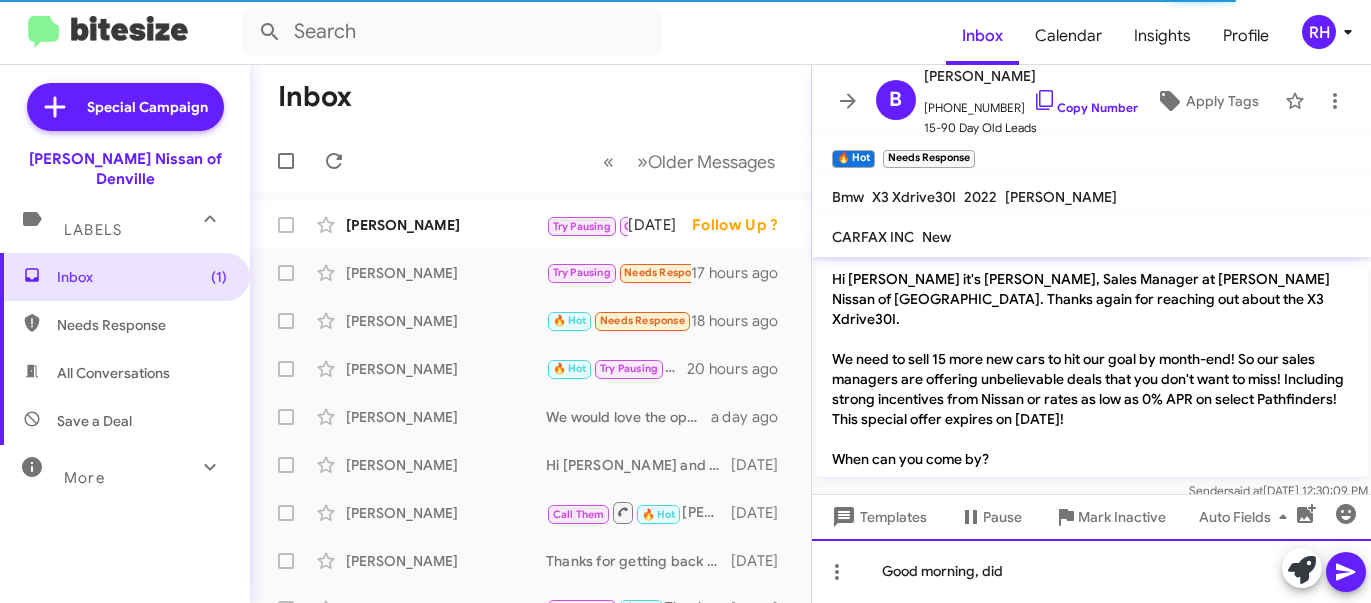scroll, scrollTop: 99, scrollLeft: 0, axis: vertical 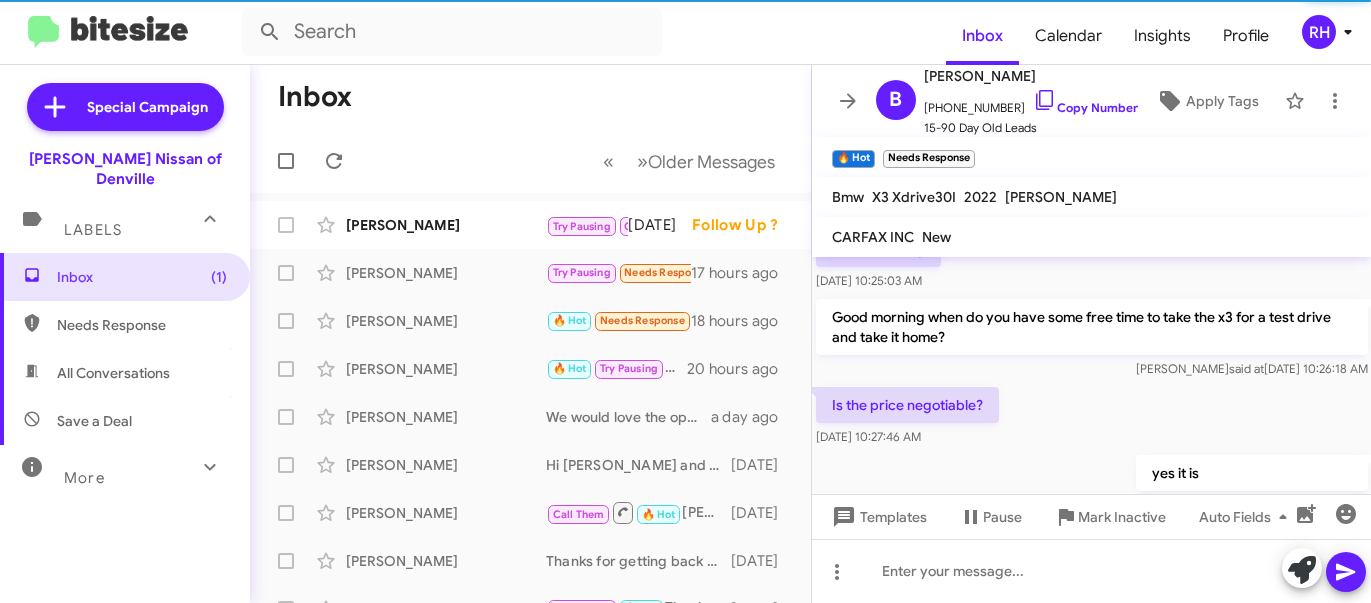 click on "Inbox" 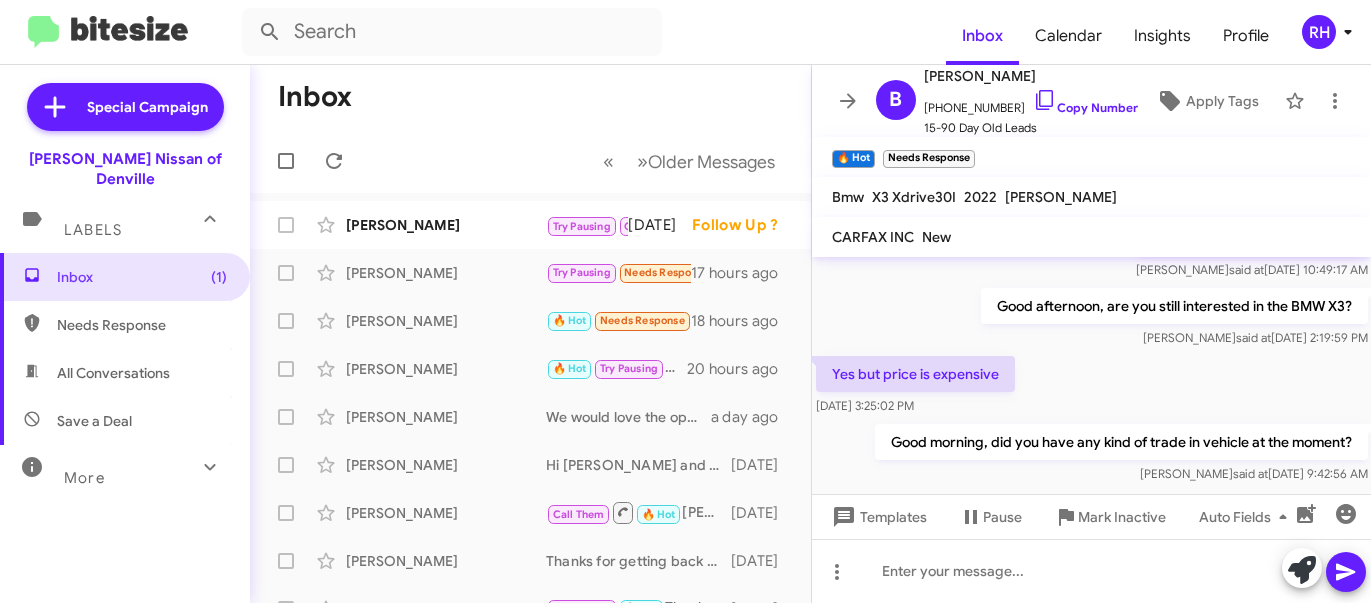 scroll, scrollTop: 1628, scrollLeft: 0, axis: vertical 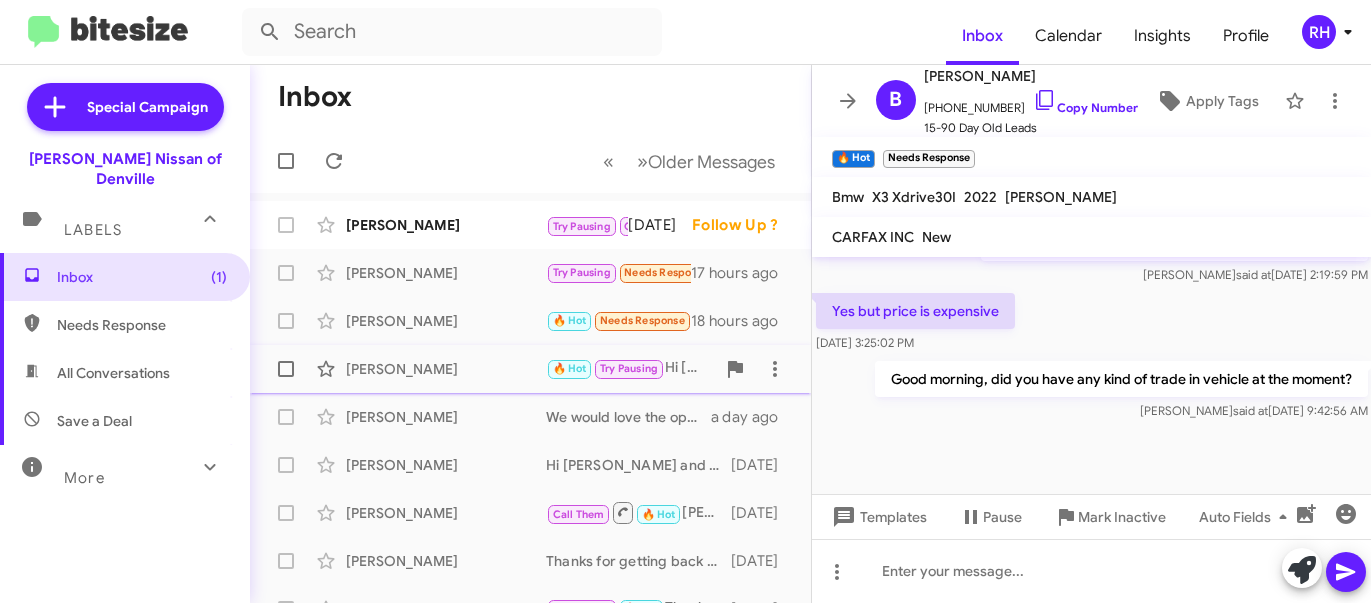 click on "[PERSON_NAME]  🔥 Hot   Try Pausing   Hi [PERSON_NAME], were you able to stop in and see our inventory?   20 hours ago" 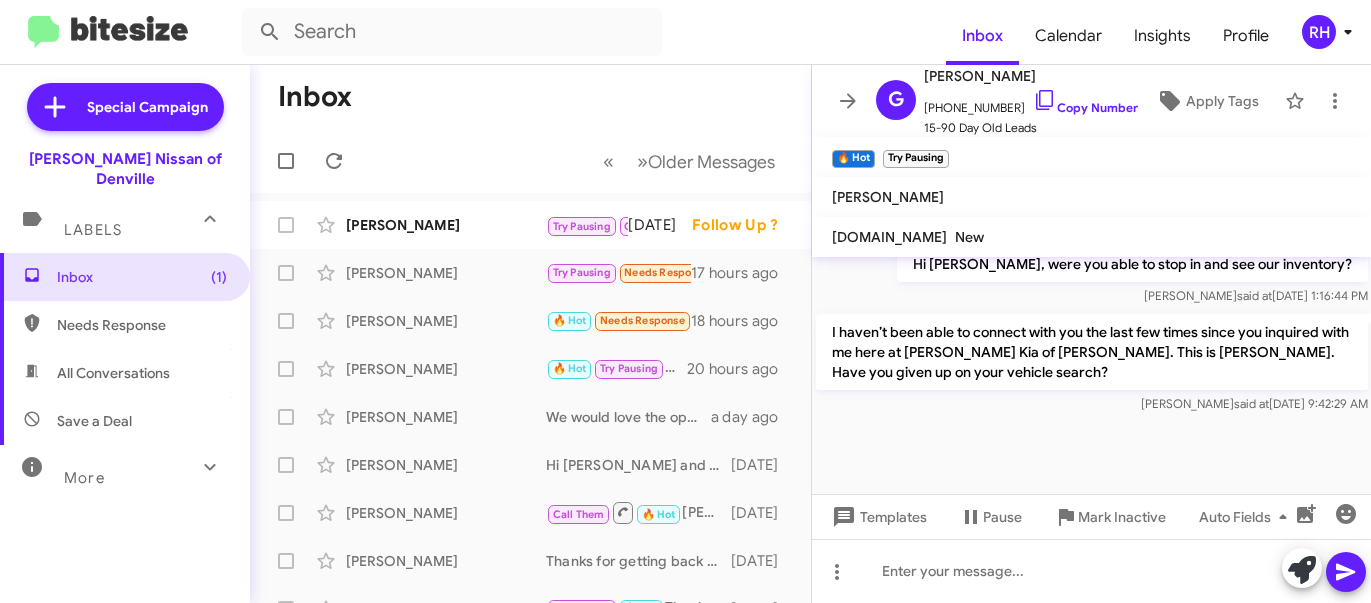 scroll, scrollTop: 1982, scrollLeft: 0, axis: vertical 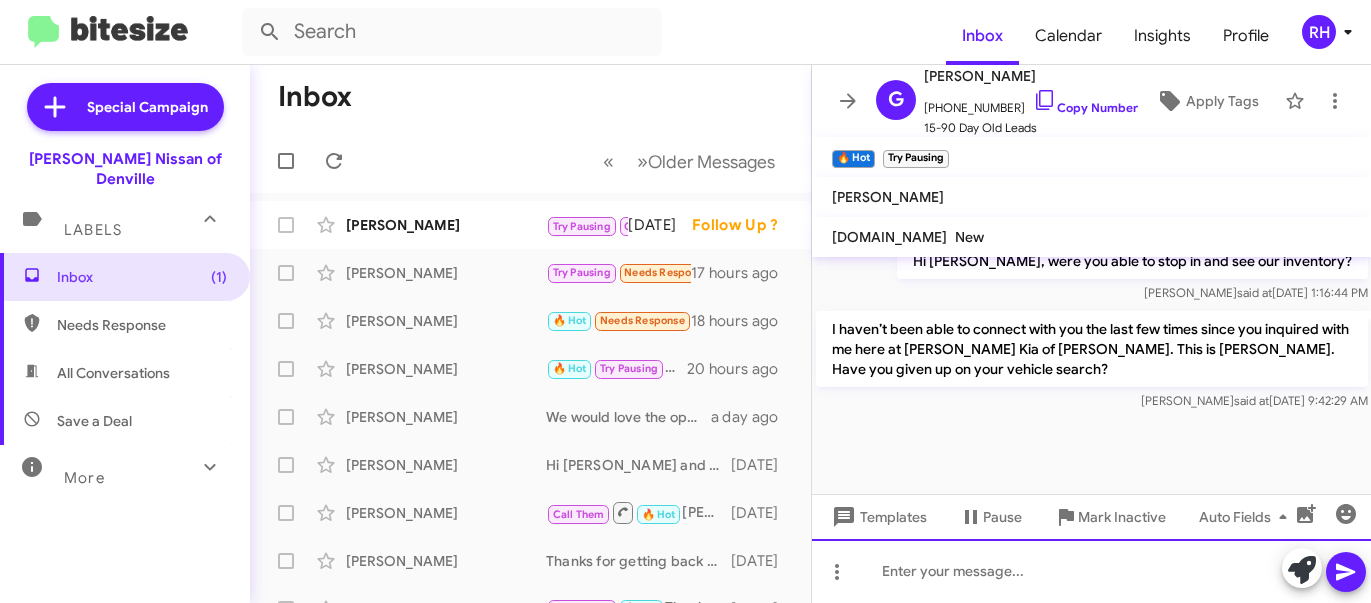 click 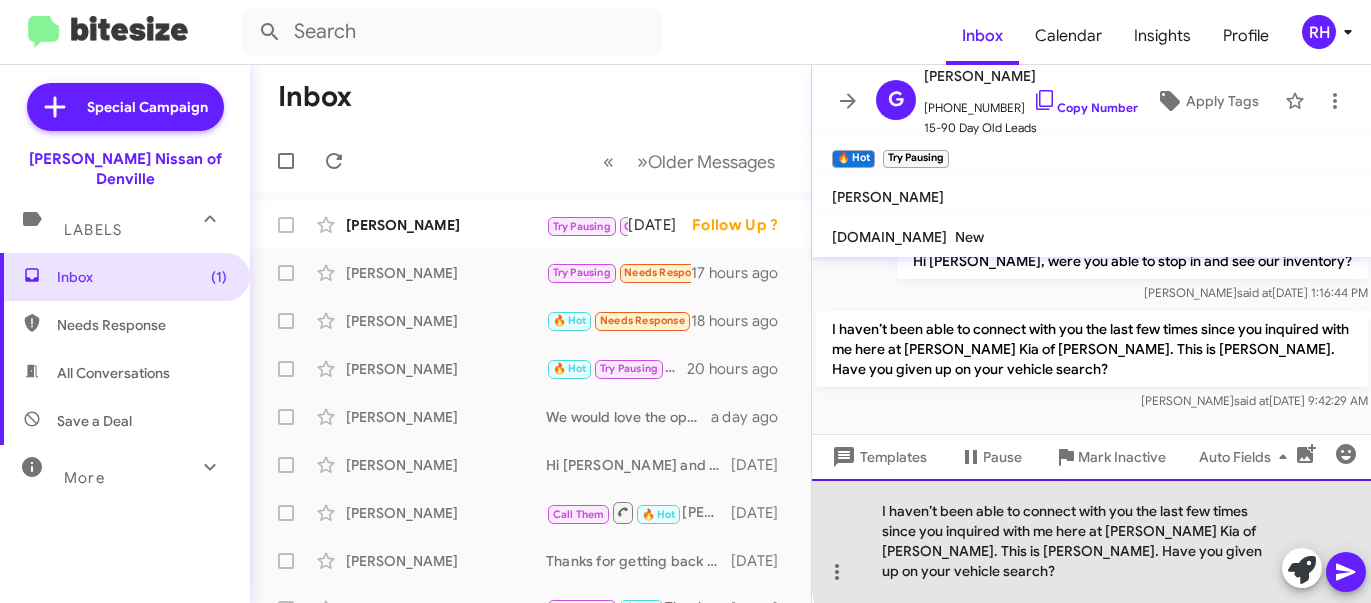 drag, startPoint x: 1155, startPoint y: 553, endPoint x: 1220, endPoint y: 539, distance: 66.4906 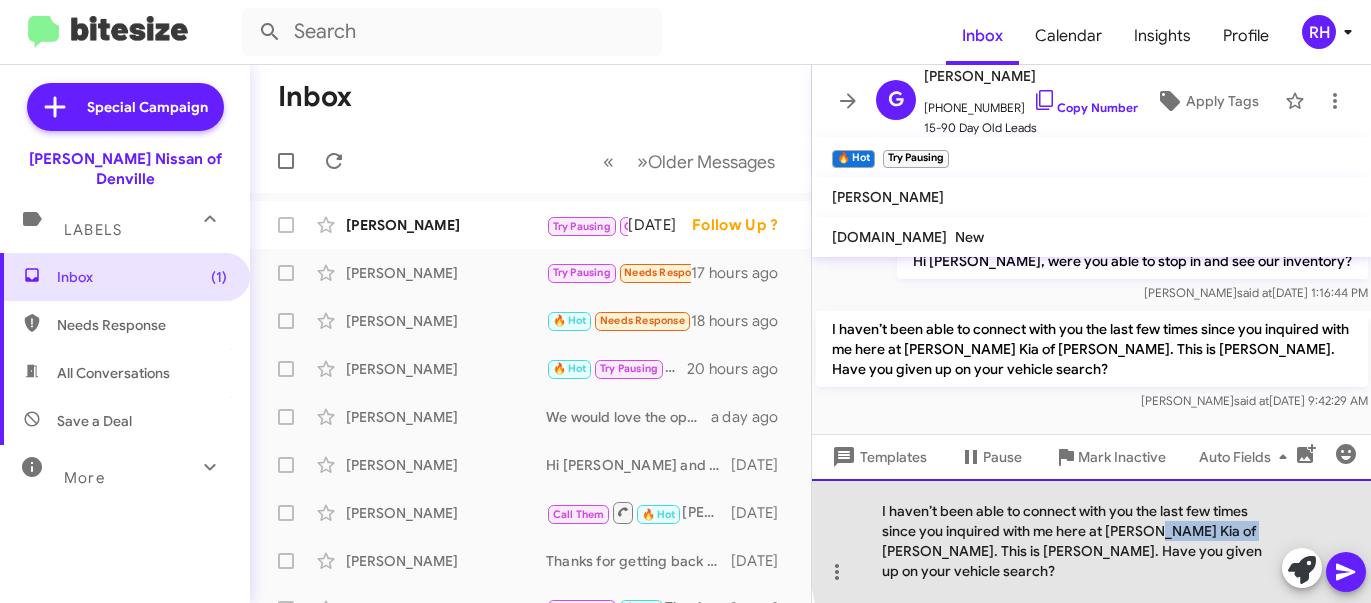 drag, startPoint x: 1153, startPoint y: 550, endPoint x: 1246, endPoint y: 545, distance: 93.13431 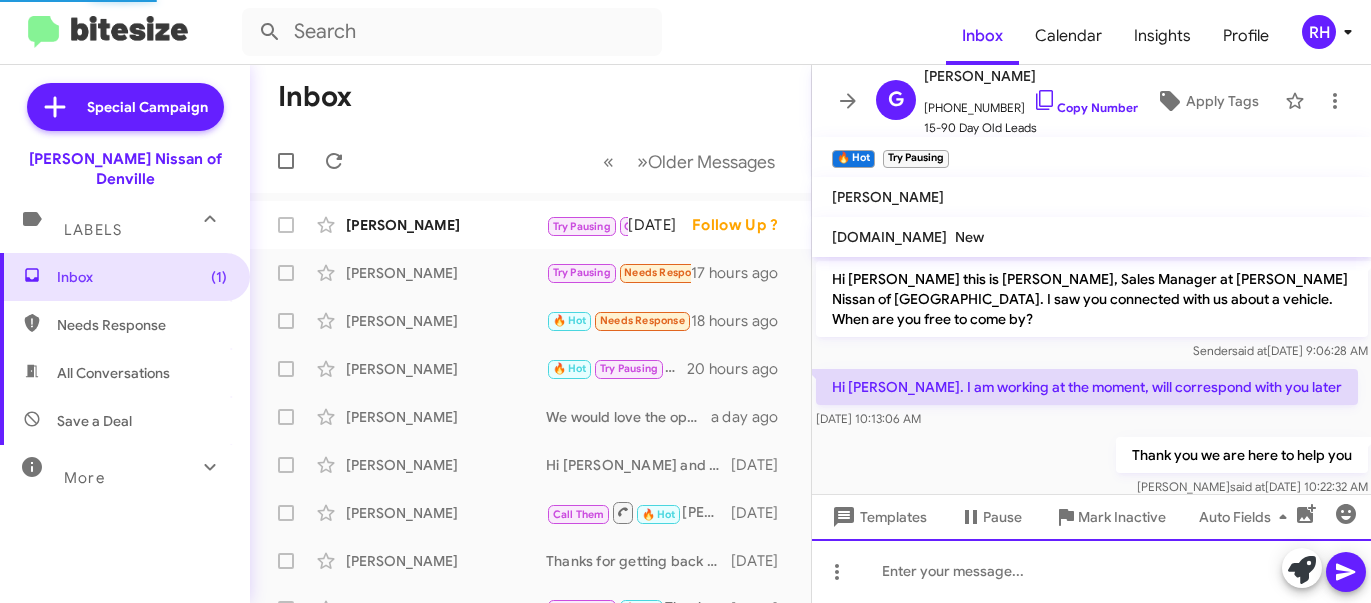 scroll, scrollTop: 99, scrollLeft: 0, axis: vertical 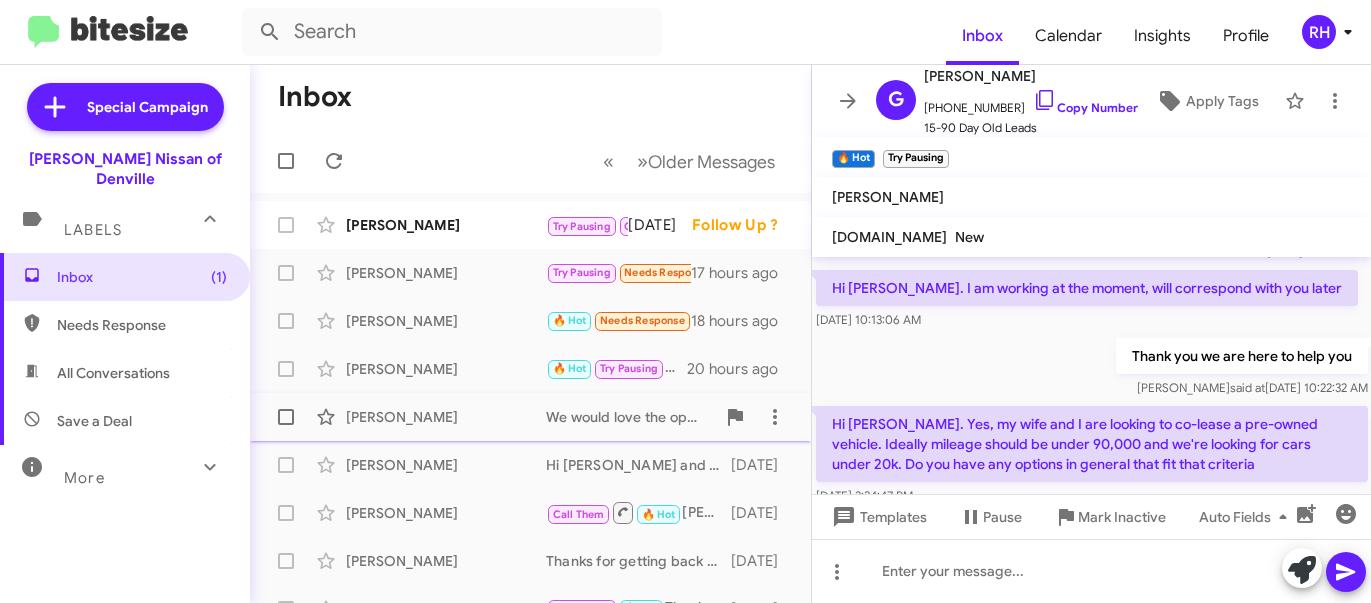 click on "[PERSON_NAME]" 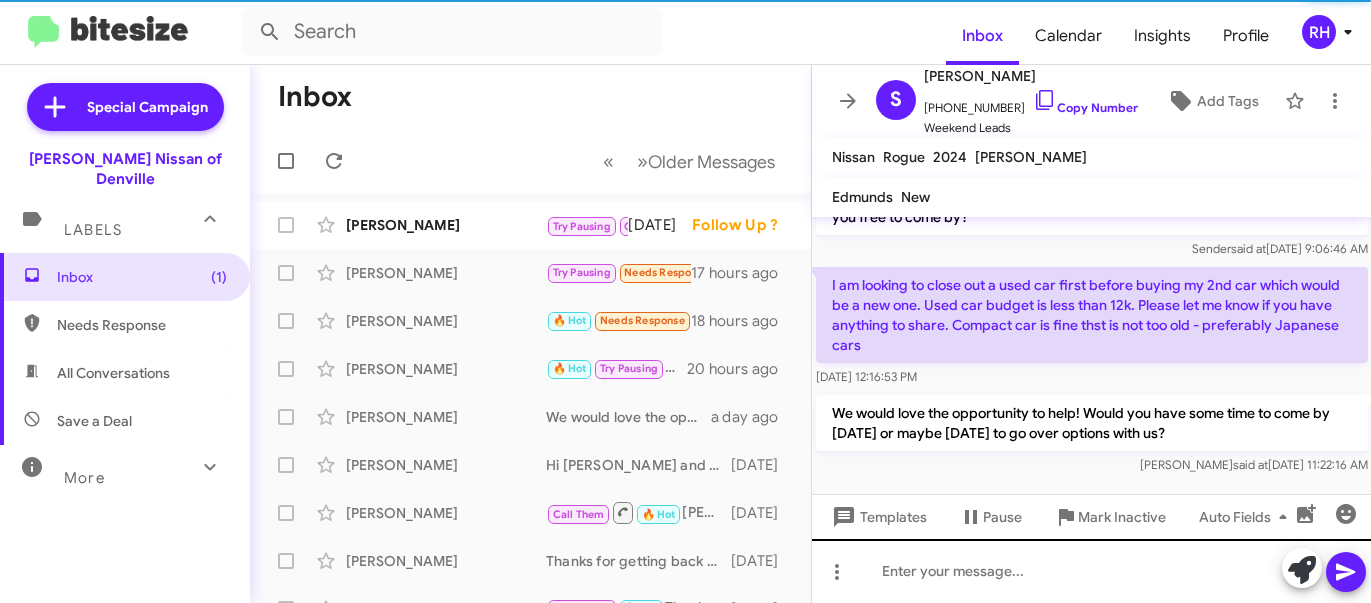 scroll, scrollTop: 42, scrollLeft: 0, axis: vertical 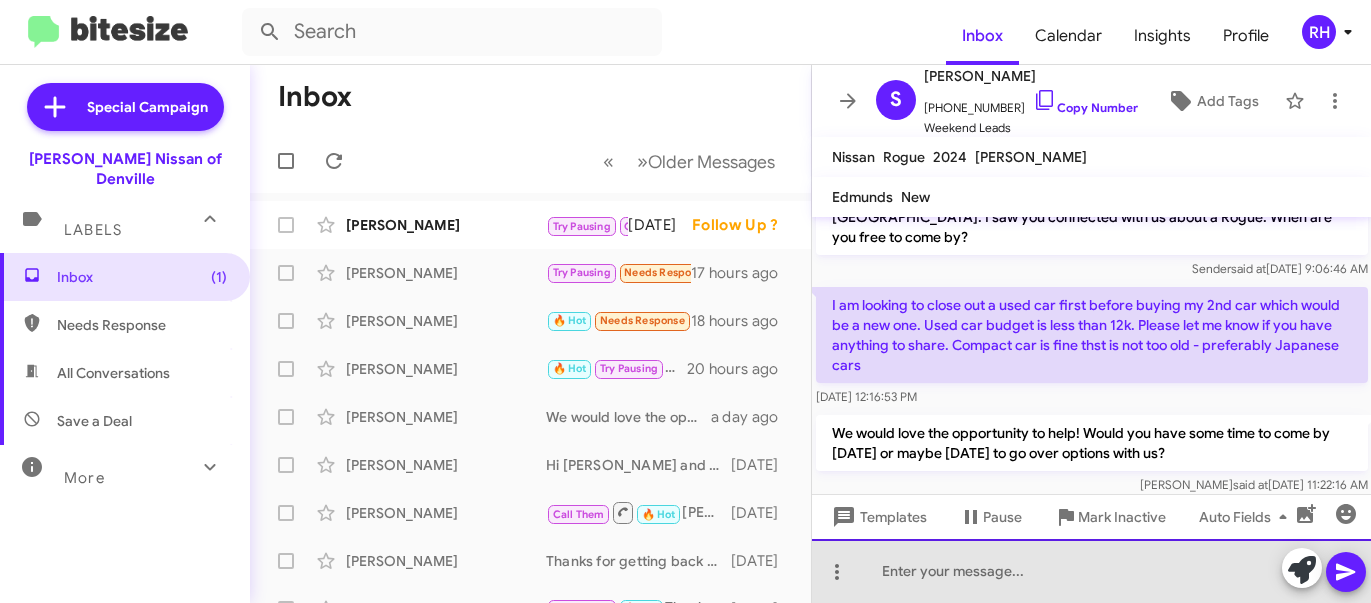 click on "Hi Sri this is [PERSON_NAME], Sales Manager at [PERSON_NAME] Nissan of [GEOGRAPHIC_DATA]. I saw you connected with us about a Rogue. When are you free to come by? [PERSON_NAME]   said at   [DATE] 9:06:46 AM  I am looking to close out a used car first before buying my 2nd car which would be a new one. Used car budget is less than 12k. Please let me know if you have anything to share. Compact car is fine thst is not too old - preferably Japanese cars    [DATE] 12:16:53 PM  We would love the opportunity to help! Would you have some time to come by [DATE] or maybe [DATE] to go over options with us? [PERSON_NAME]   said at   [DATE] 11:22:16 AM   Templates  Pause Mark Inactive  Auto Fields
Drop image here to insert" 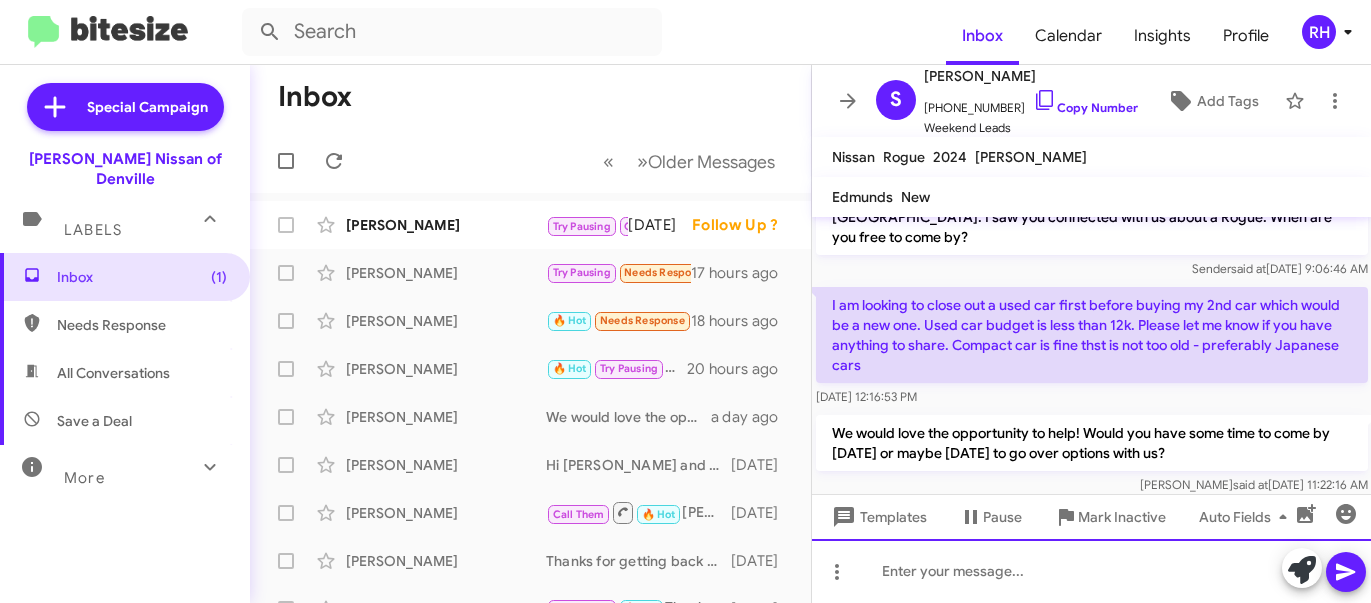scroll, scrollTop: 82, scrollLeft: 0, axis: vertical 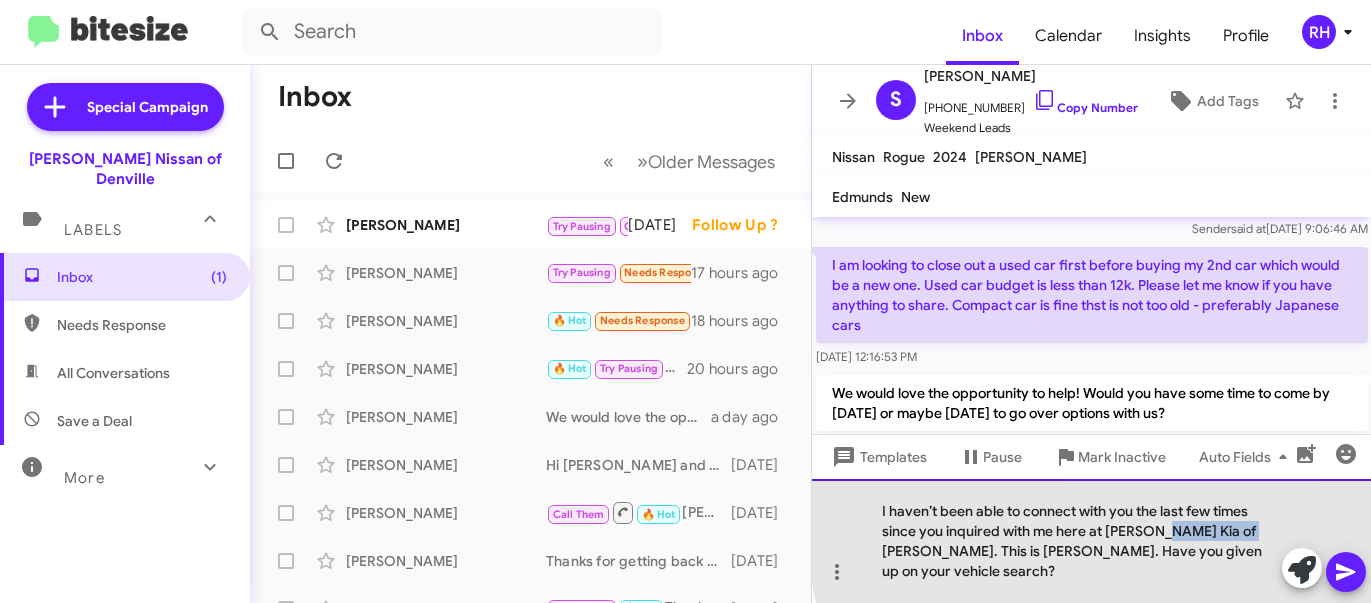 drag, startPoint x: 1155, startPoint y: 545, endPoint x: 1246, endPoint y: 542, distance: 91.04944 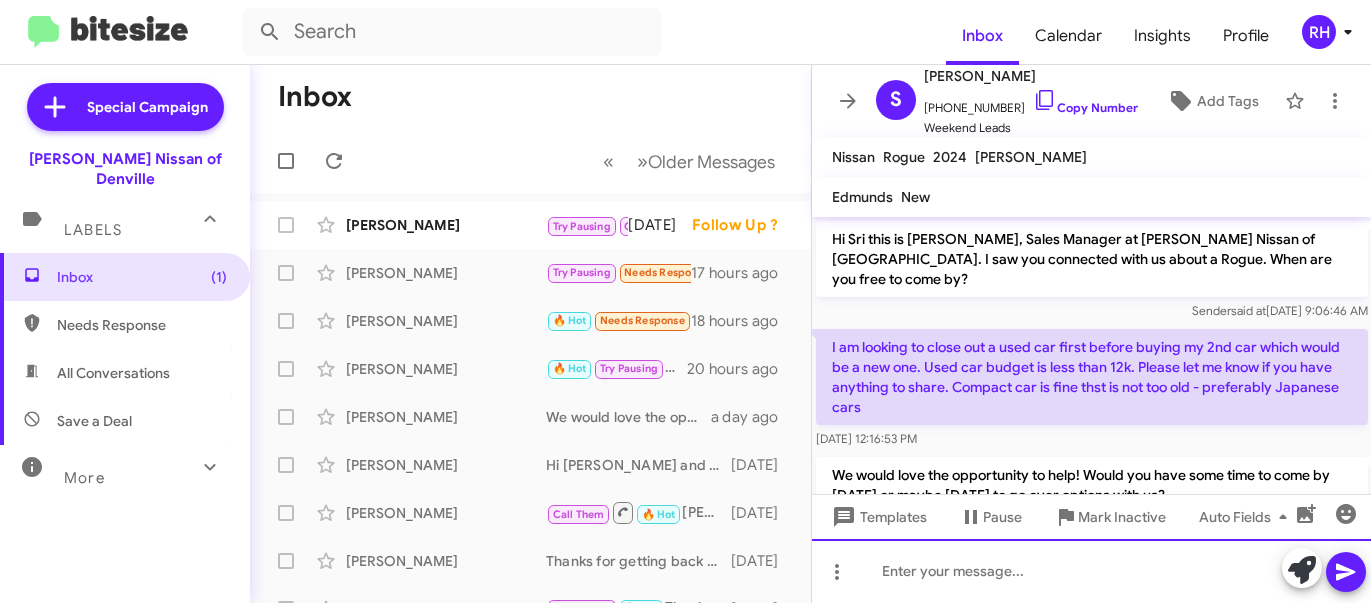 scroll, scrollTop: 154, scrollLeft: 0, axis: vertical 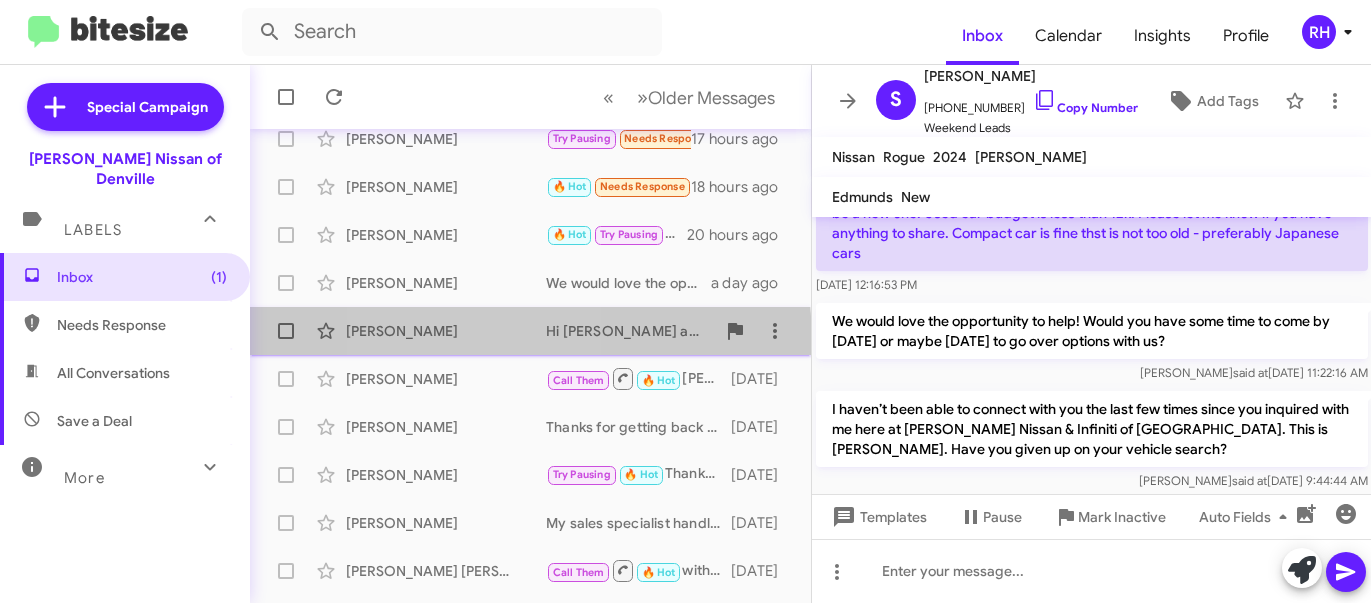 click on "[PERSON_NAME]  Hi [PERSON_NAME] and thank you for reaching out. I have a very nice selection of pre-owned options right now. Is there a day you had in mind to stop in?   [DATE]" 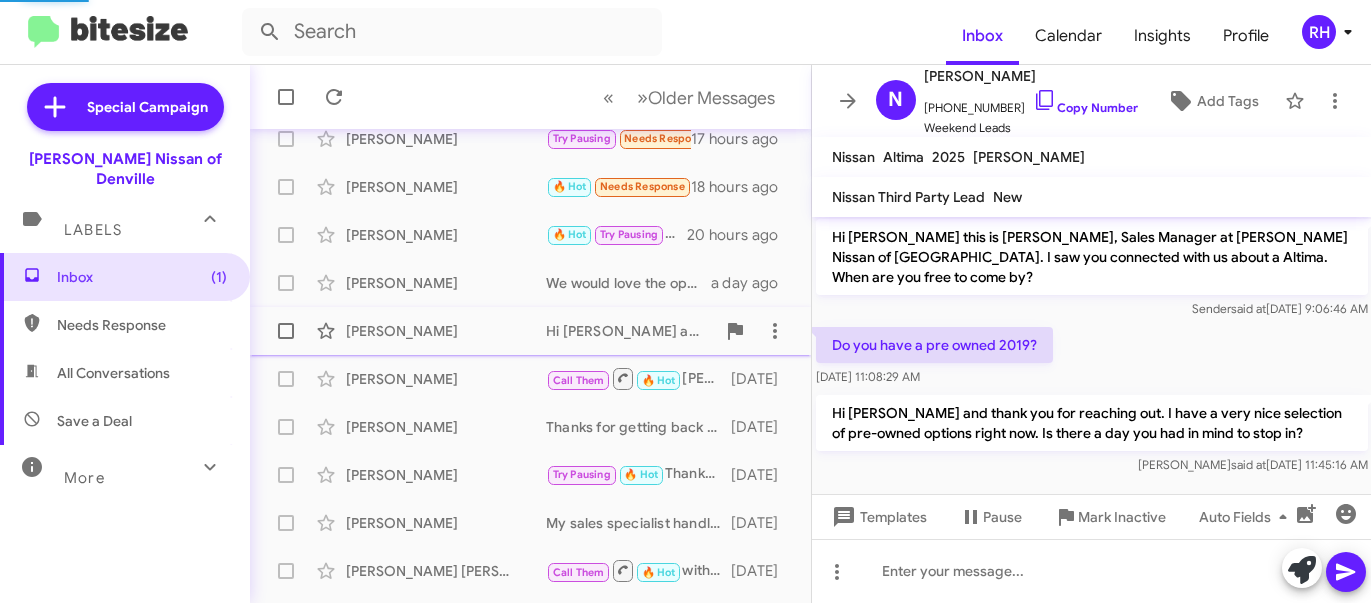 scroll, scrollTop: 0, scrollLeft: 0, axis: both 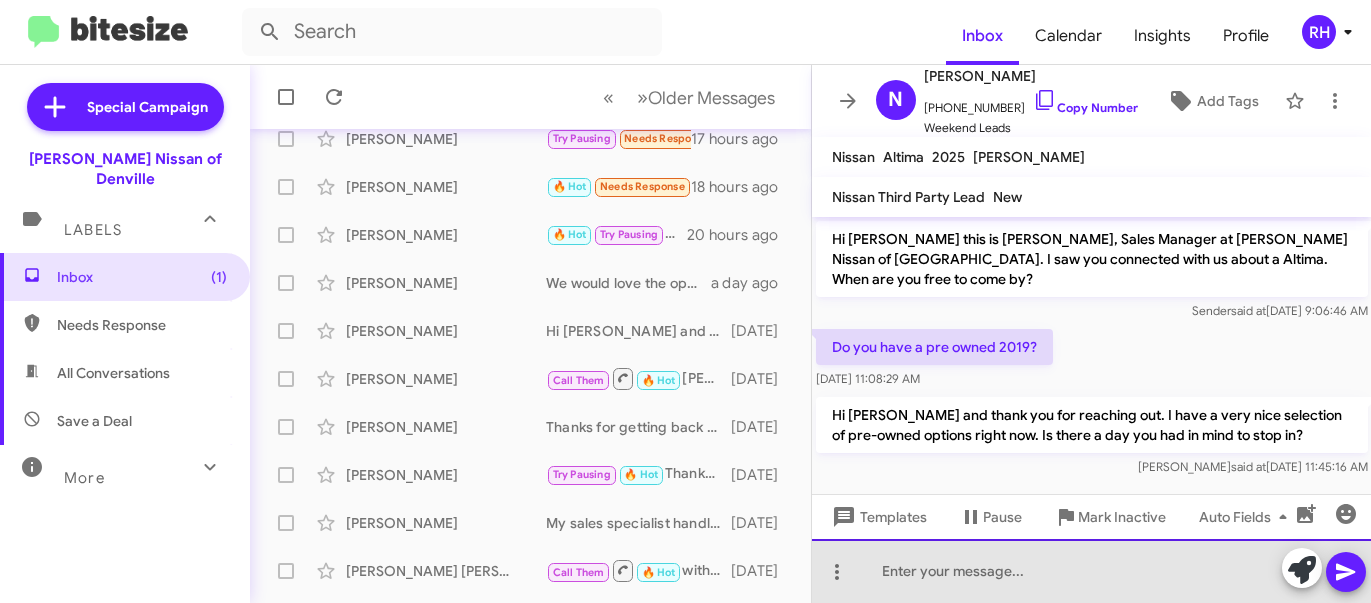 click 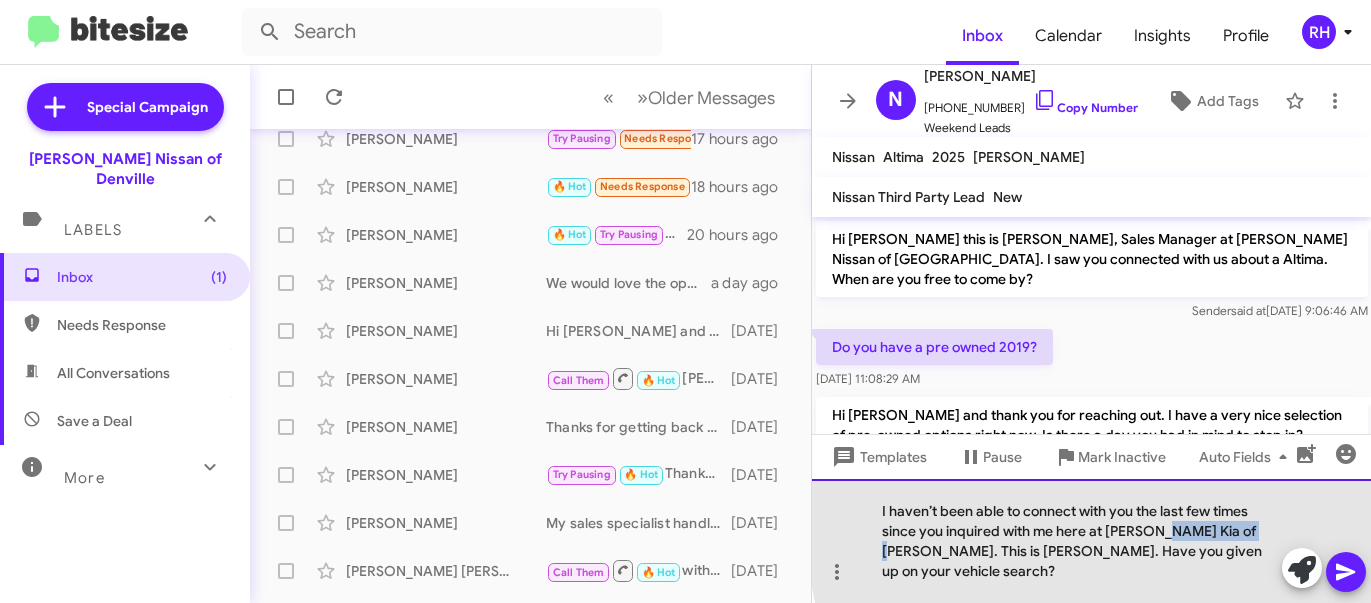drag, startPoint x: 1157, startPoint y: 549, endPoint x: 1249, endPoint y: 548, distance: 92.00543 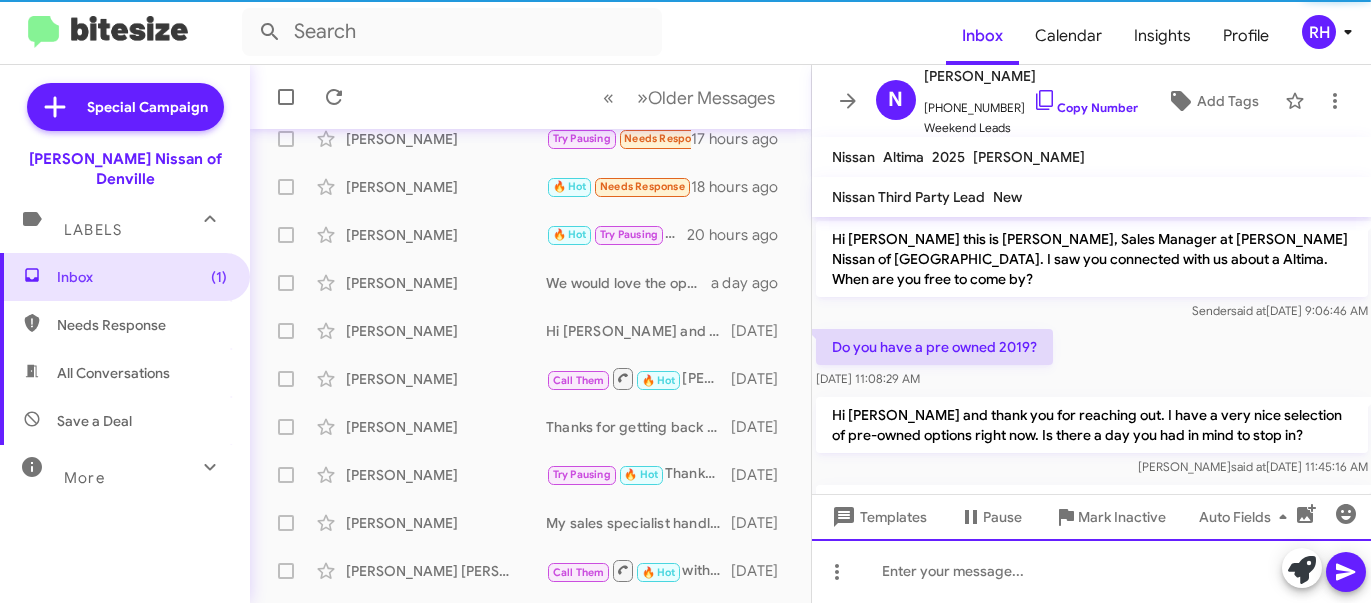 scroll, scrollTop: 94, scrollLeft: 0, axis: vertical 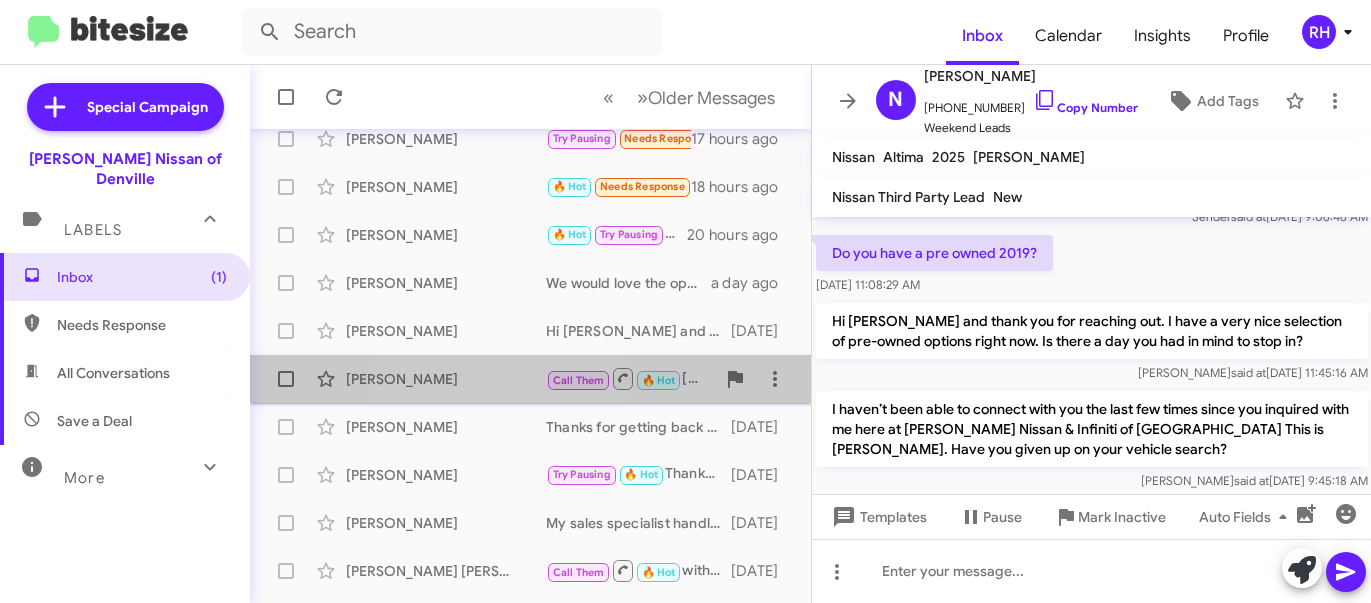 click on "[PERSON_NAME]" 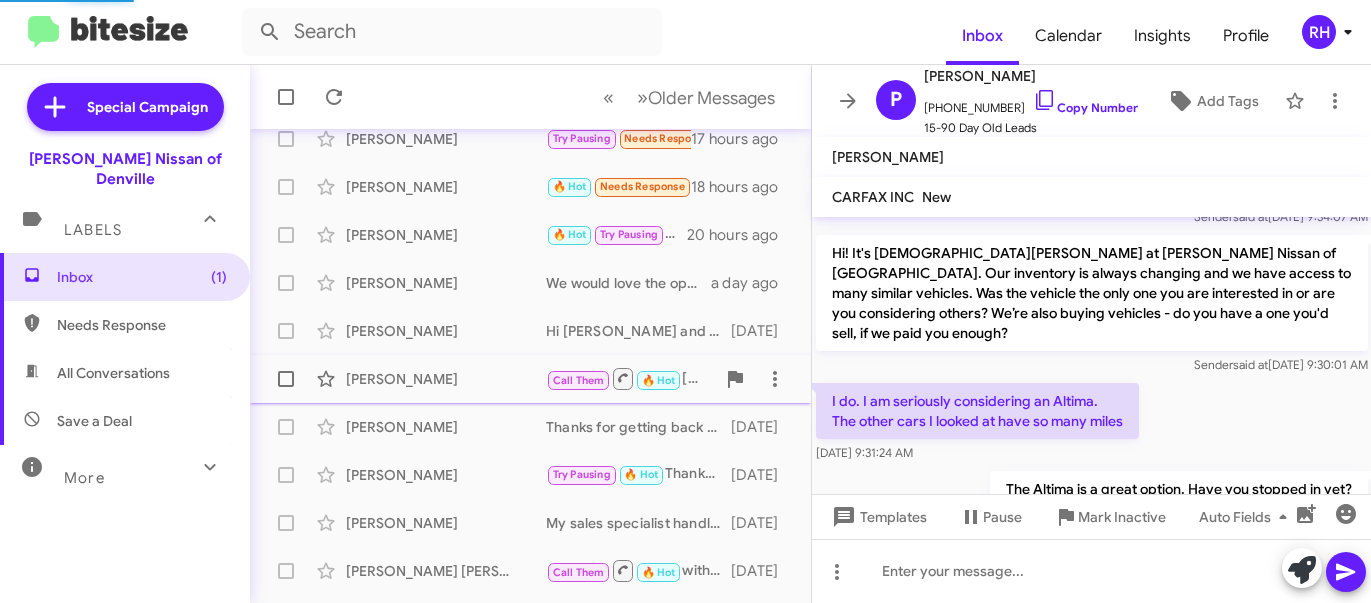 scroll, scrollTop: 1375, scrollLeft: 0, axis: vertical 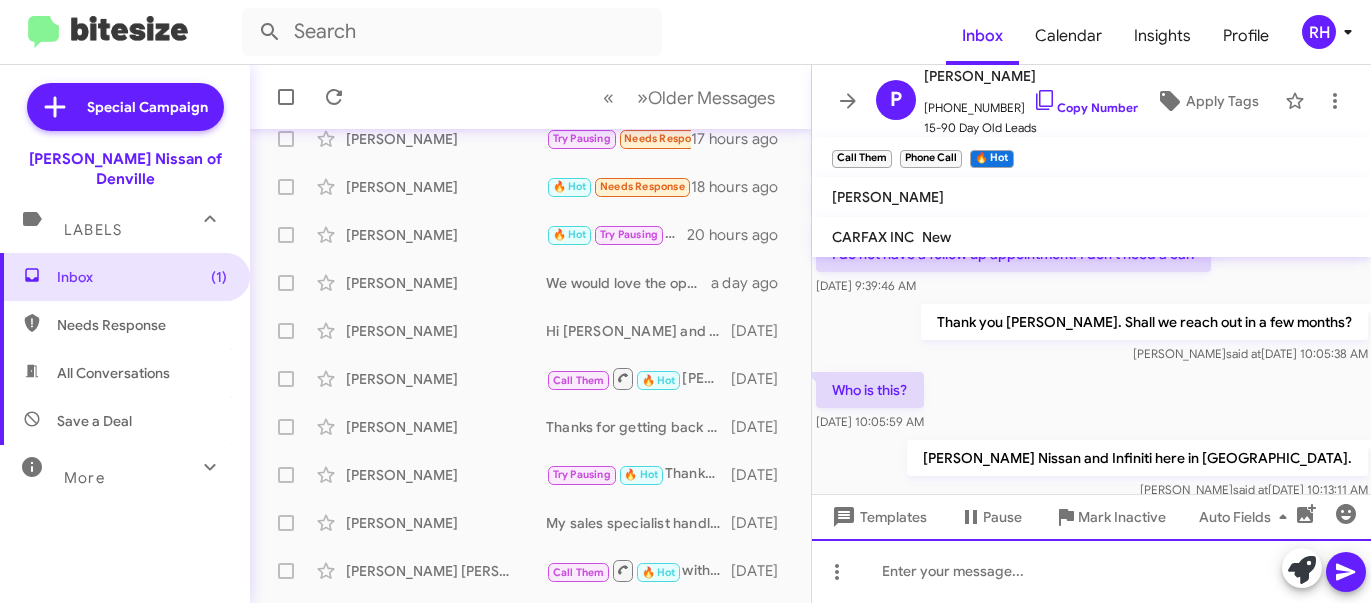 click 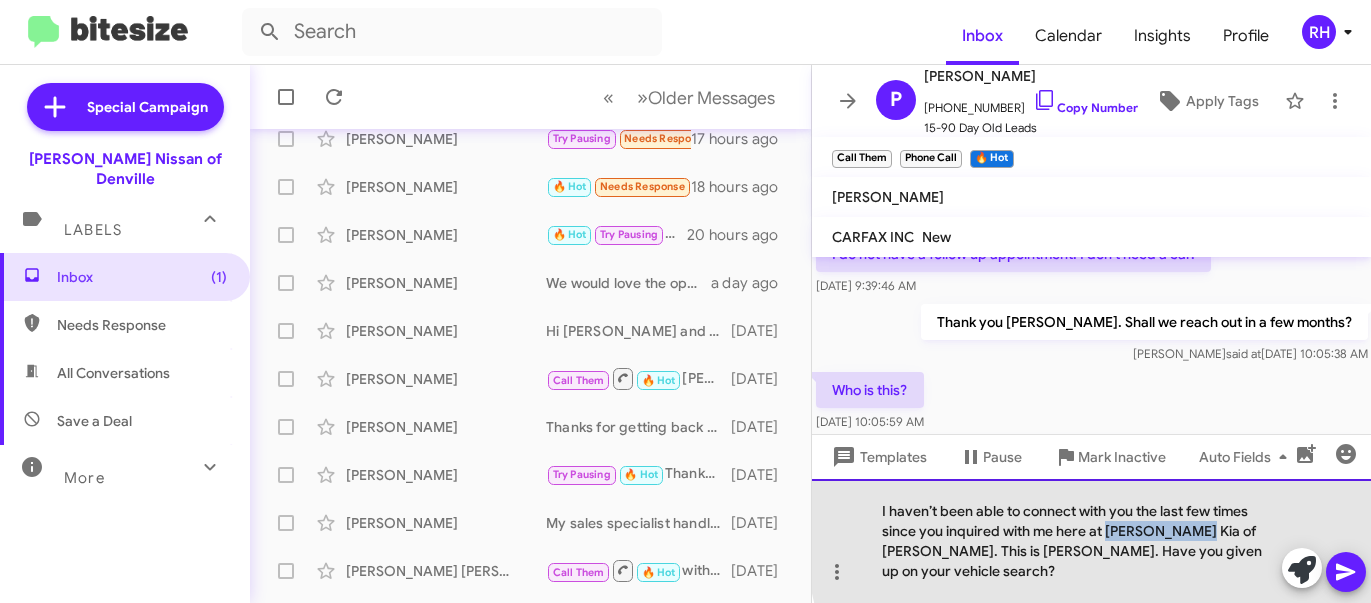 drag, startPoint x: 1106, startPoint y: 554, endPoint x: 1184, endPoint y: 553, distance: 78.00641 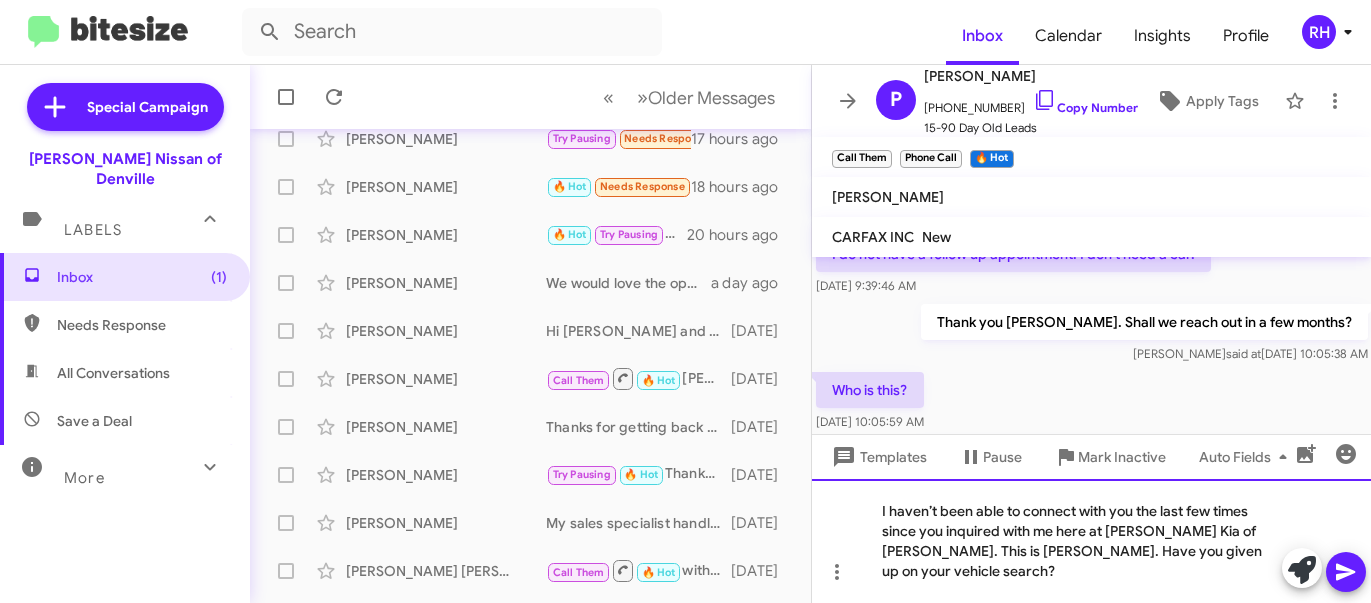 click on "I haven’t been able to connect with you the last few times since you inquired with me here at [PERSON_NAME] Kia of [PERSON_NAME]. This is [PERSON_NAME].  Have you given up on your vehicle search?" 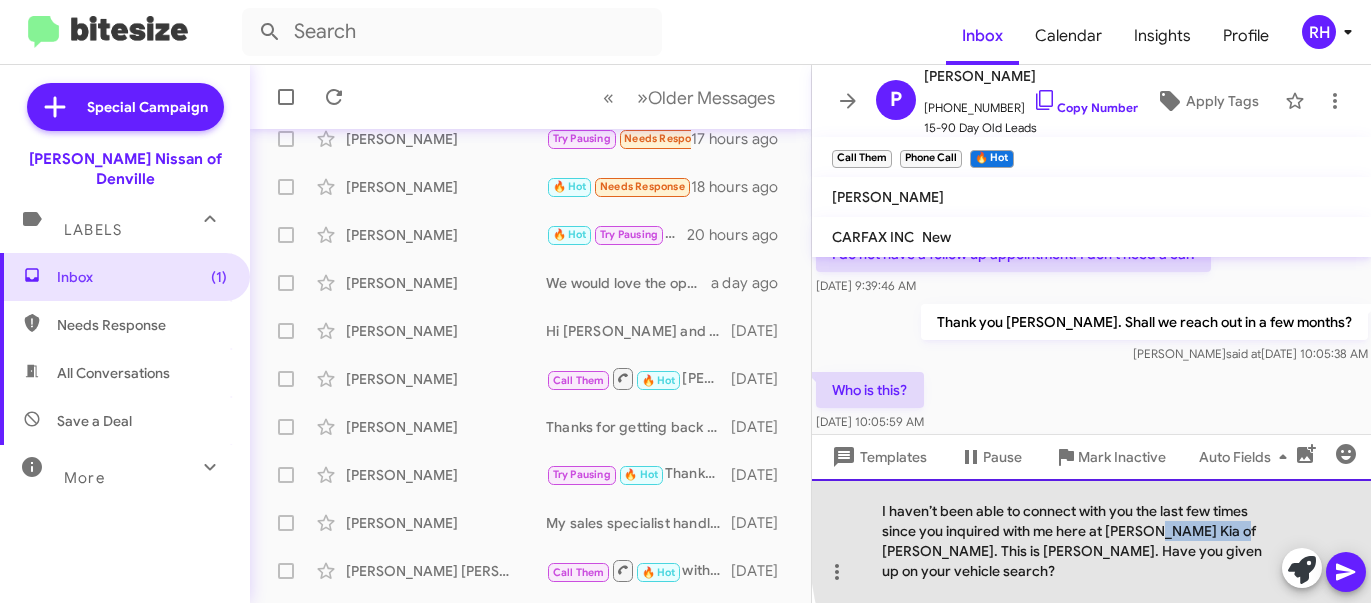 drag, startPoint x: 1153, startPoint y: 551, endPoint x: 1229, endPoint y: 546, distance: 76.1643 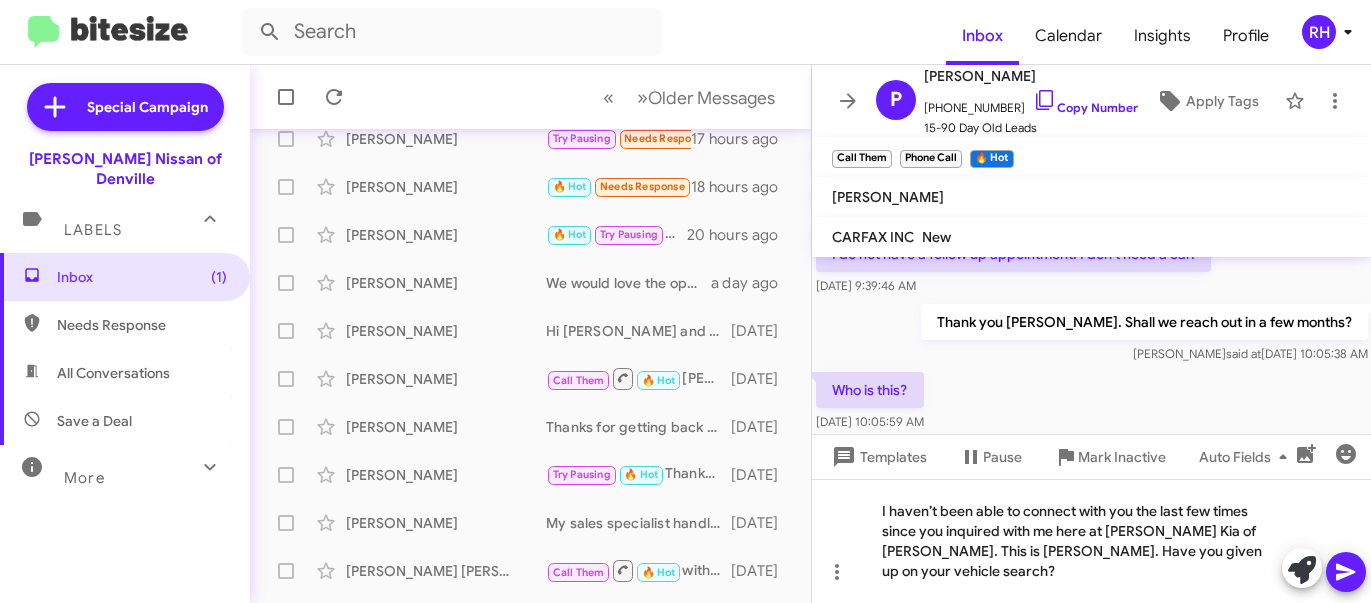 drag, startPoint x: 1078, startPoint y: 398, endPoint x: 1360, endPoint y: 401, distance: 282.01596 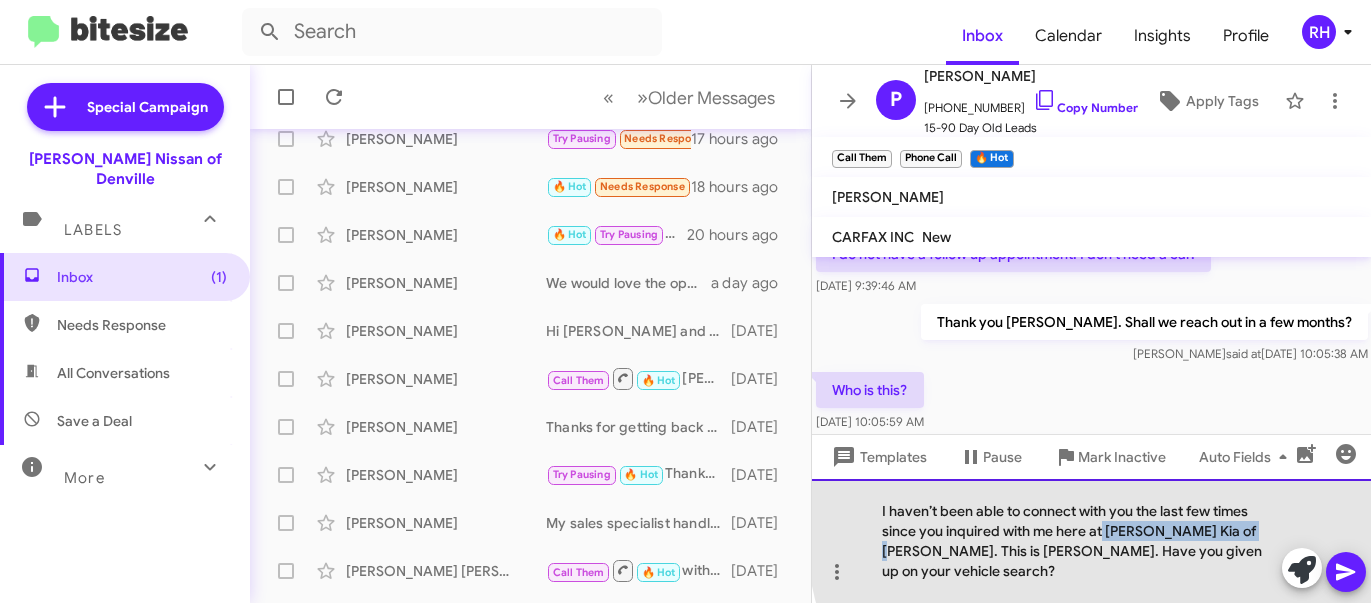 drag, startPoint x: 1103, startPoint y: 546, endPoint x: 1249, endPoint y: 543, distance: 146.03082 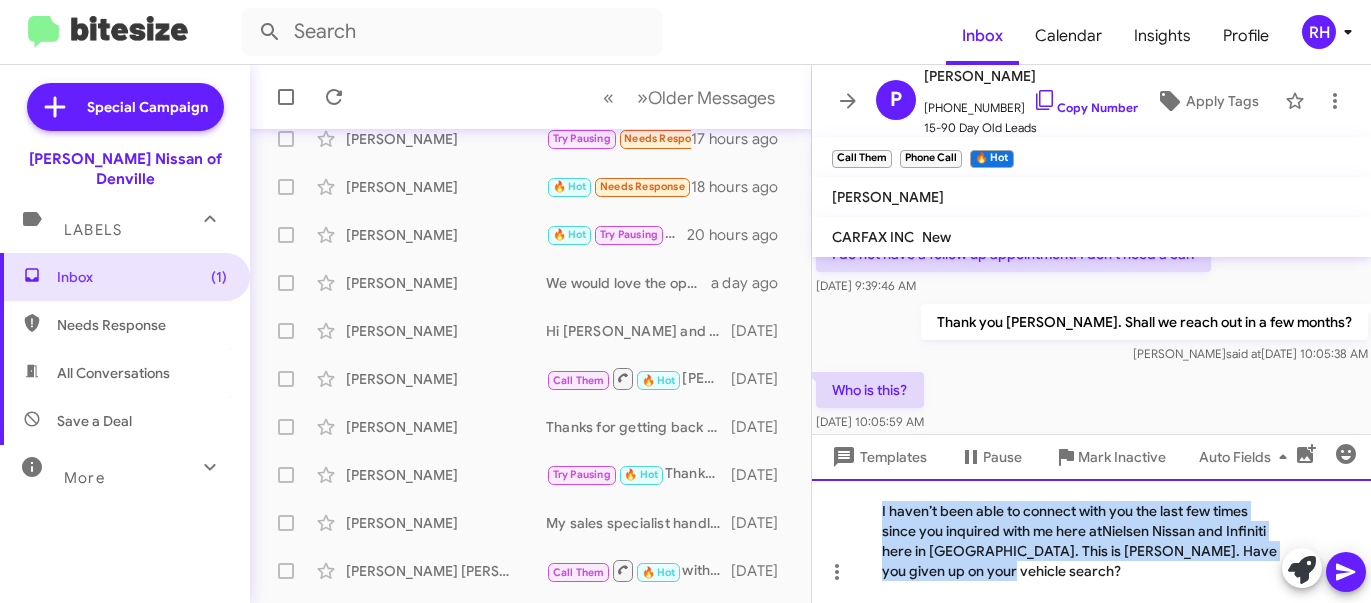 copy on "I haven’t been able to connect with you the last few times since you inquired with me here atNielsen Nissan and Infiniti here in [GEOGRAPHIC_DATA]. This is [PERSON_NAME].  Have you given up on your vehicle search?" 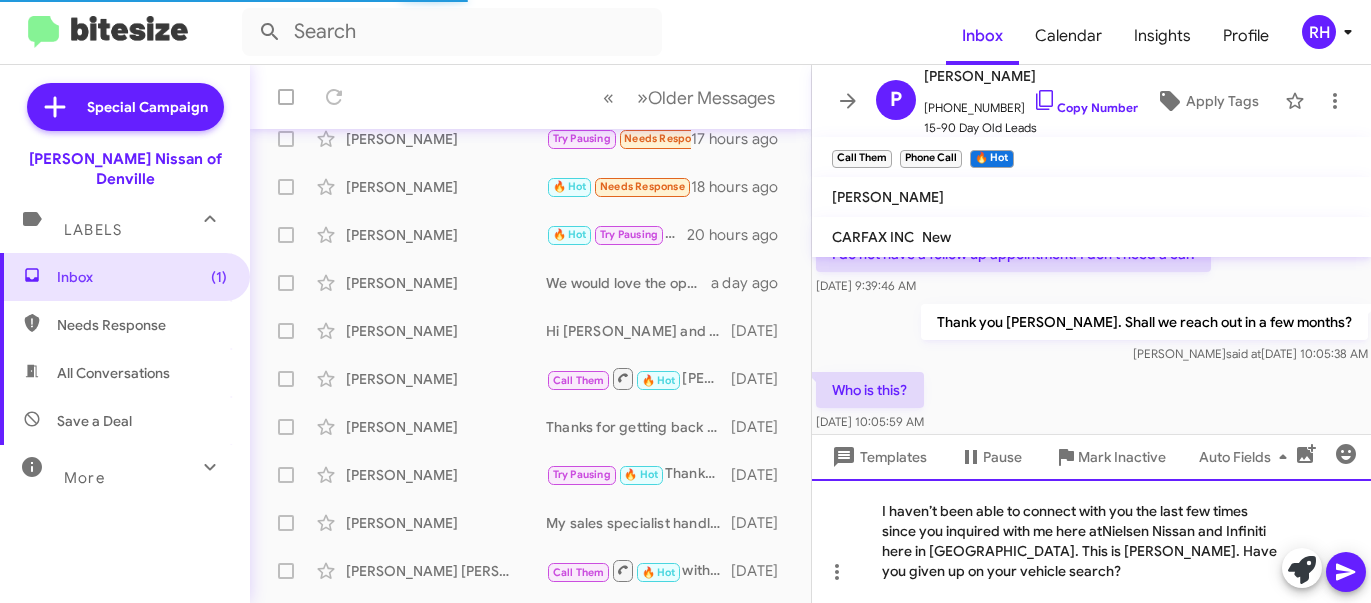 click on "I haven’t been able to connect with you the last few times since you inquired with me here atNielsen Nissan and Infiniti here in [GEOGRAPHIC_DATA]. This is [PERSON_NAME]. Have you given up on your vehicle search?" 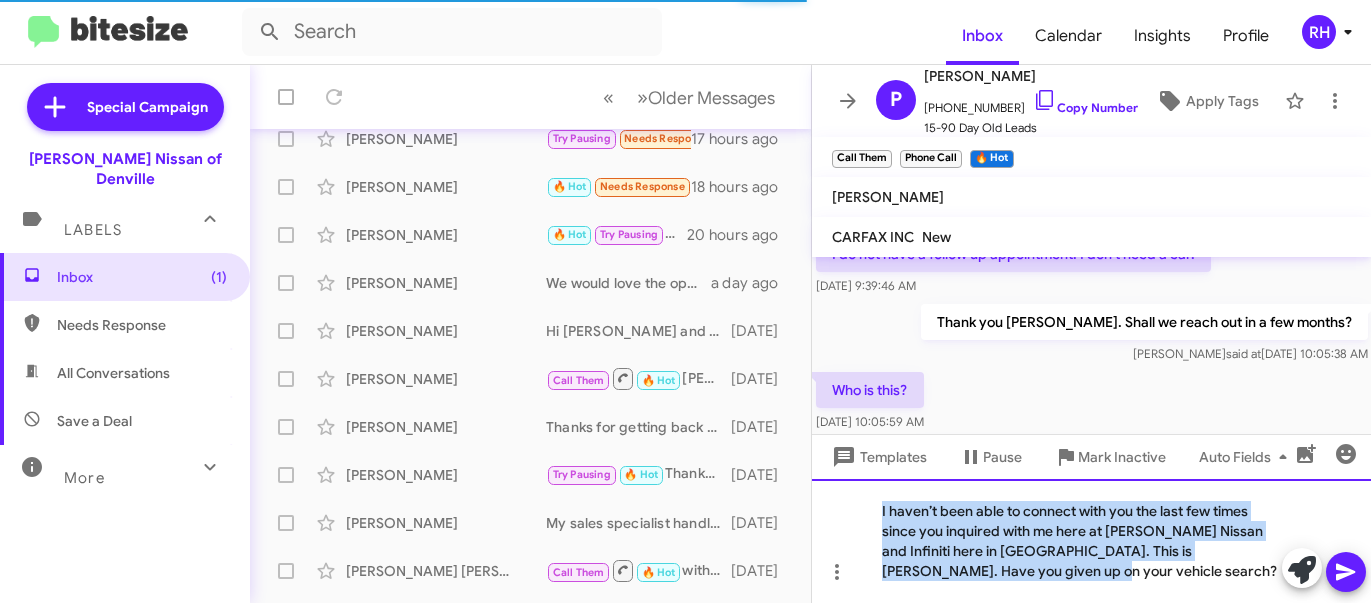 copy on "I haven’t been able to connect with you the last few times since you inquired with me here at [PERSON_NAME] Nissan and Infiniti here in [GEOGRAPHIC_DATA]. This is [PERSON_NAME]. Have you given up on your vehicle search?" 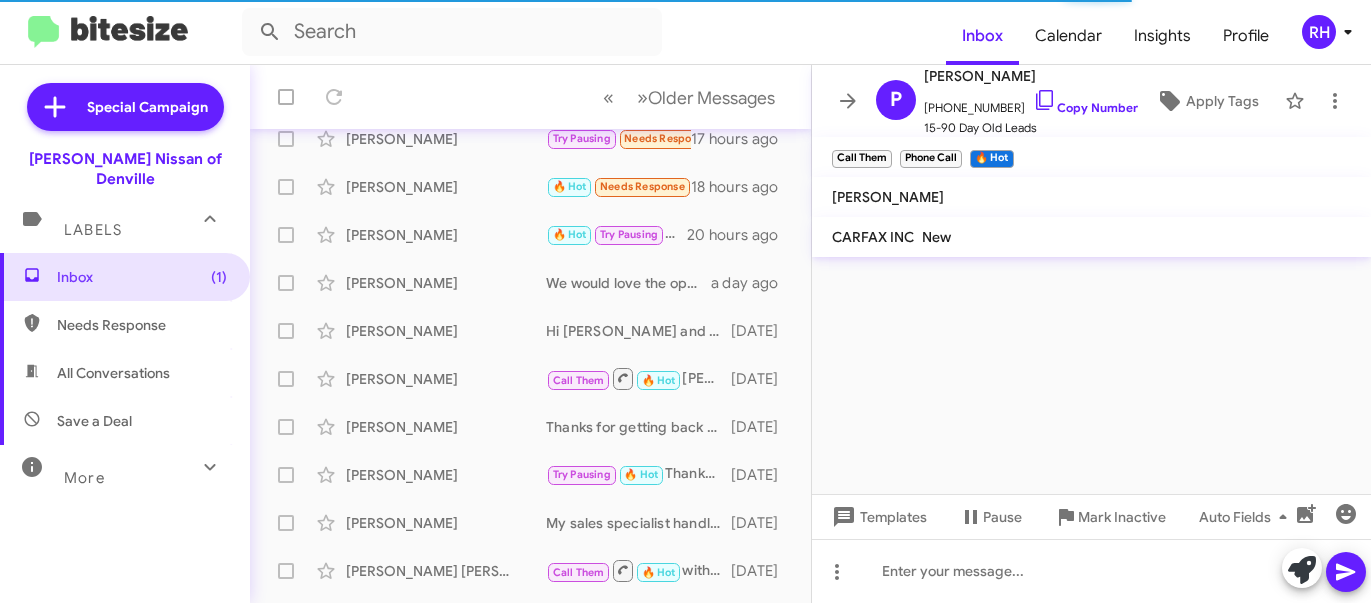 scroll, scrollTop: 157, scrollLeft: 0, axis: vertical 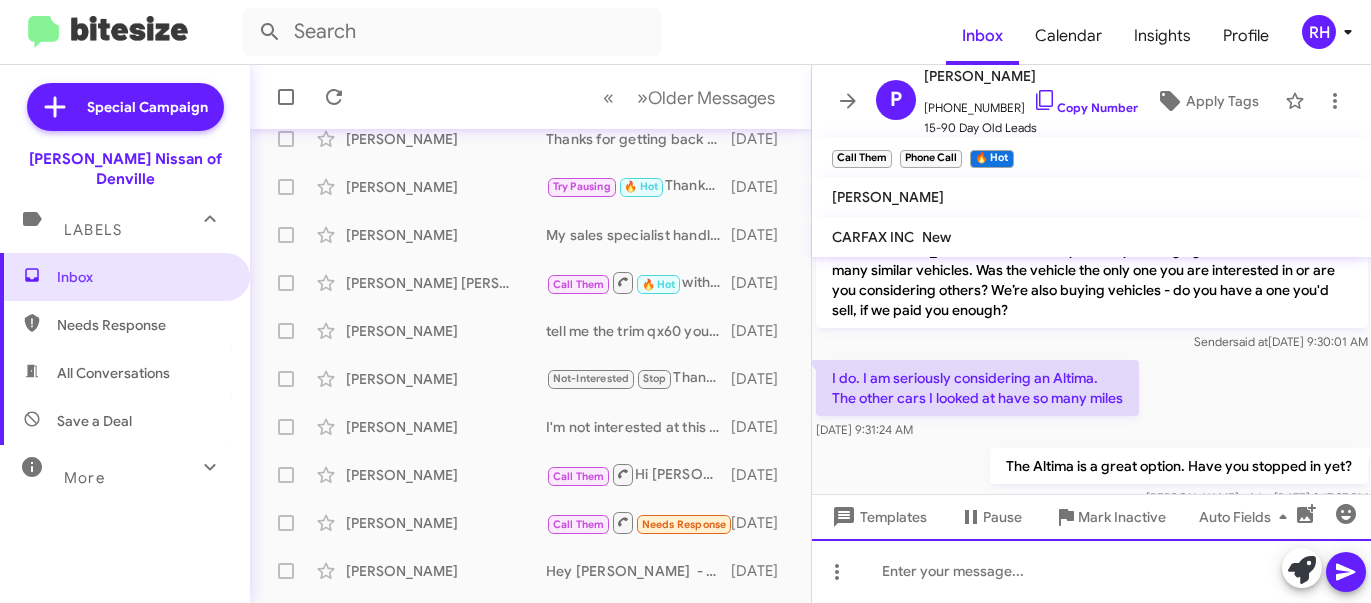 click 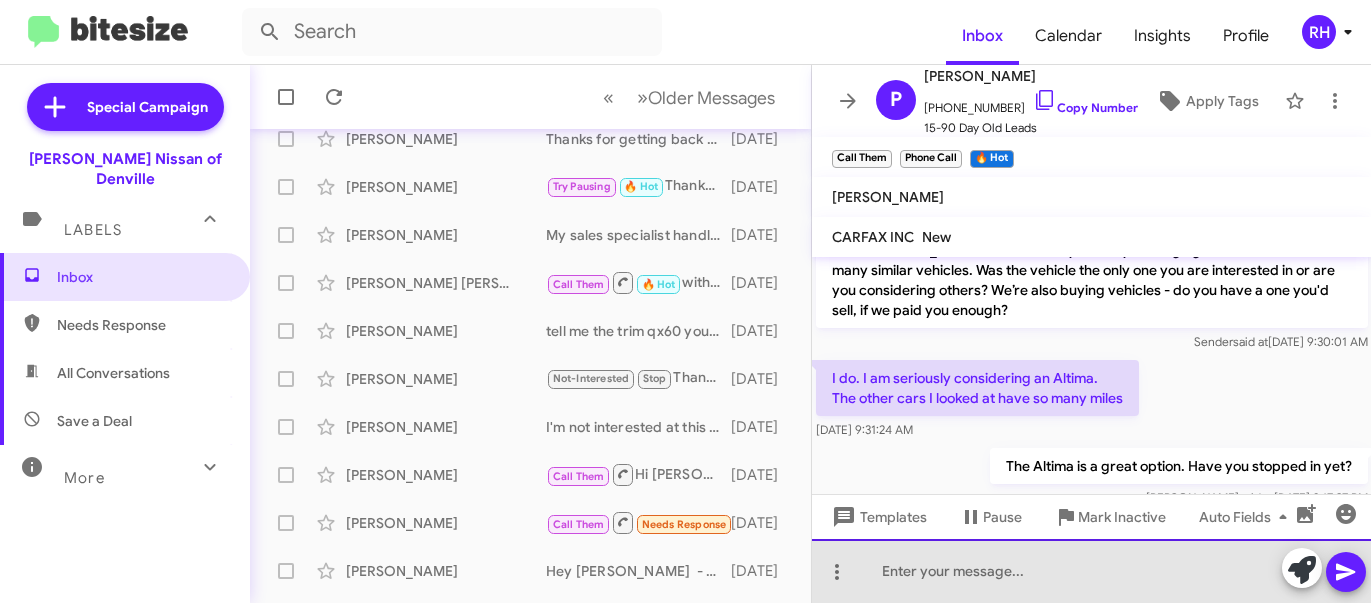 click on "Hi [PERSON_NAME] this is [DEMOGRAPHIC_DATA][PERSON_NAME], Sales Manager at [PERSON_NAME] Nissan of [GEOGRAPHIC_DATA]. I saw you connected with us about a vehicle. When are you free to come by? [PERSON_NAME]   said at   [DATE] 9:34:07 AM  Hi! It's [DEMOGRAPHIC_DATA][PERSON_NAME] at [PERSON_NAME] Nissan of [GEOGRAPHIC_DATA]. Our inventory is always changing and we have access to many similar vehicles. Was the vehicle the only one you are interested in or are you considering others? We’re also buying vehicles - do you have a one you'd sell, if we paid you enough? [PERSON_NAME]   said at   [DATE] 9:30:01 AM  I do. I am seriously considering an Altima.
The other cars I looked at have so many miles    [DATE] 9:31:24 AM  The Altima is a great option. Have you stopped in yet? [PERSON_NAME]   said at   [DATE] 2:17:37 PM  Hi [PERSON_NAME] it's [PERSON_NAME] at [PERSON_NAME] Nissan of [GEOGRAPHIC_DATA]. Just wanted to follow up about the vehicle. Were you able to get a new appointment scheduled? [PERSON_NAME]   said at   [DATE] 9:32:12 AM  No, not yet.    [DATE] 9:44:15 AM" 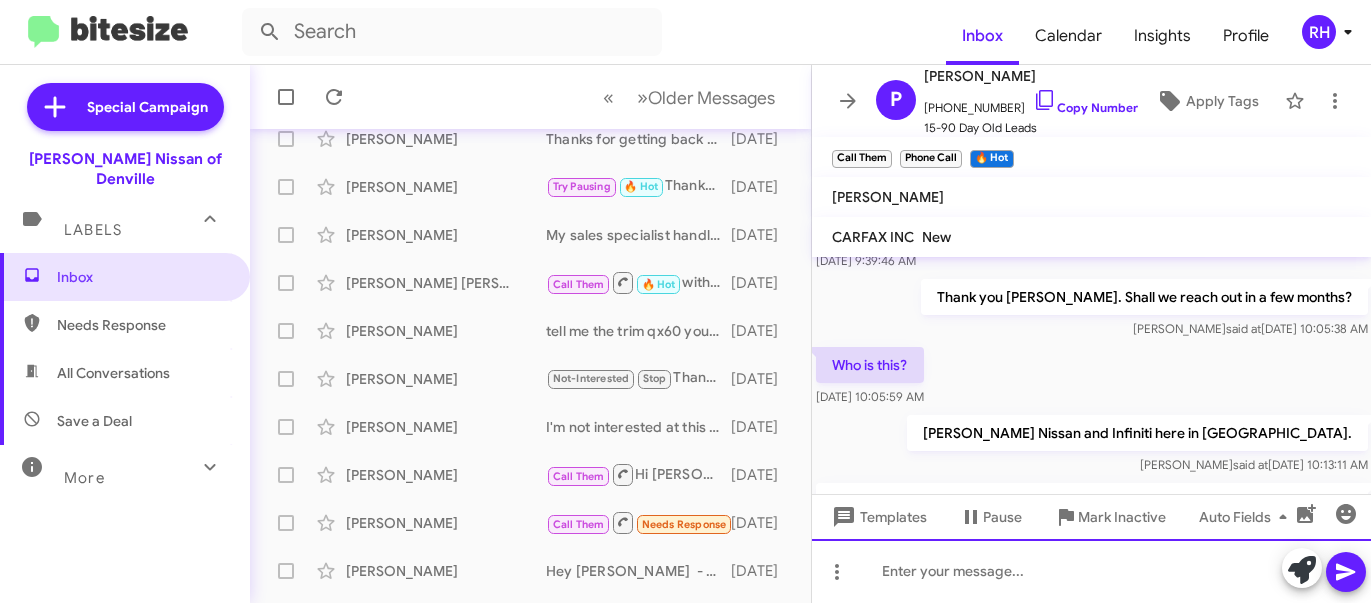 scroll, scrollTop: 1529, scrollLeft: 0, axis: vertical 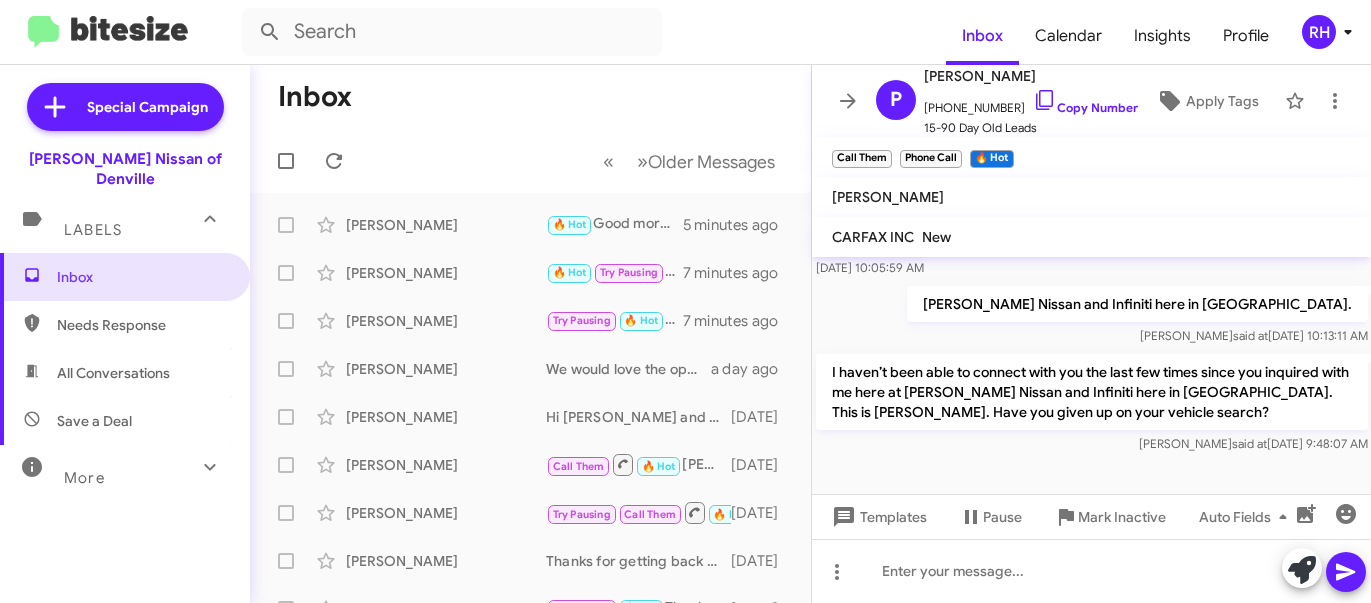 click on "RH" 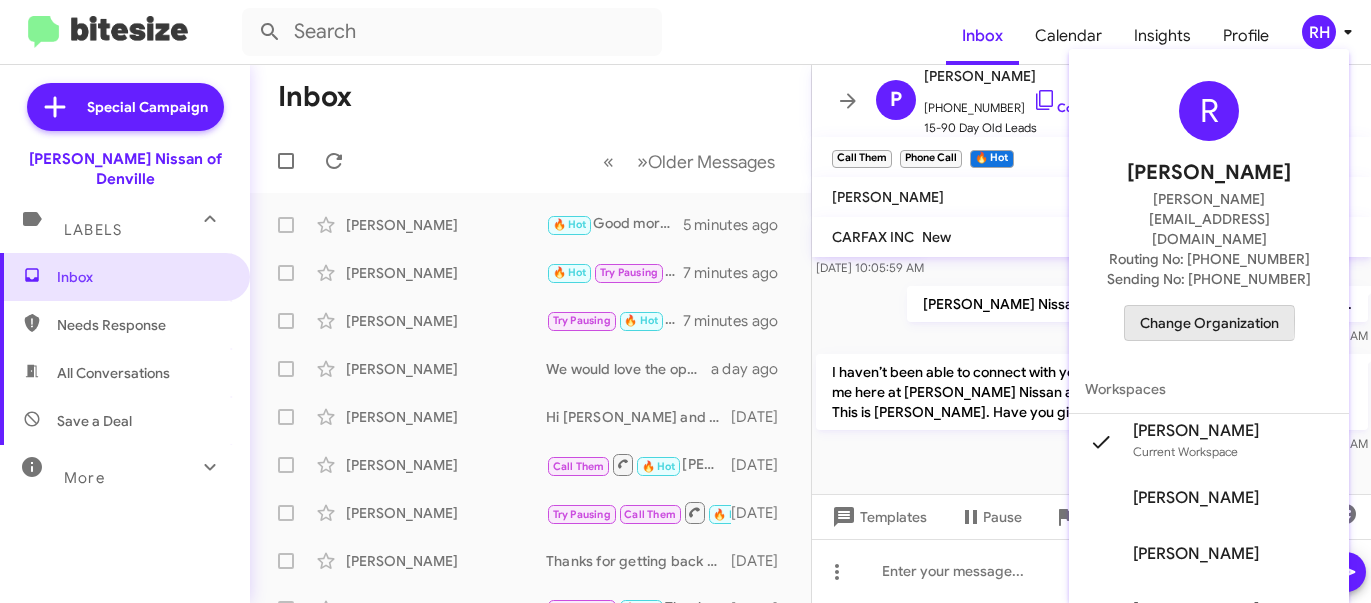 click on "Change Organization" at bounding box center [1209, 323] 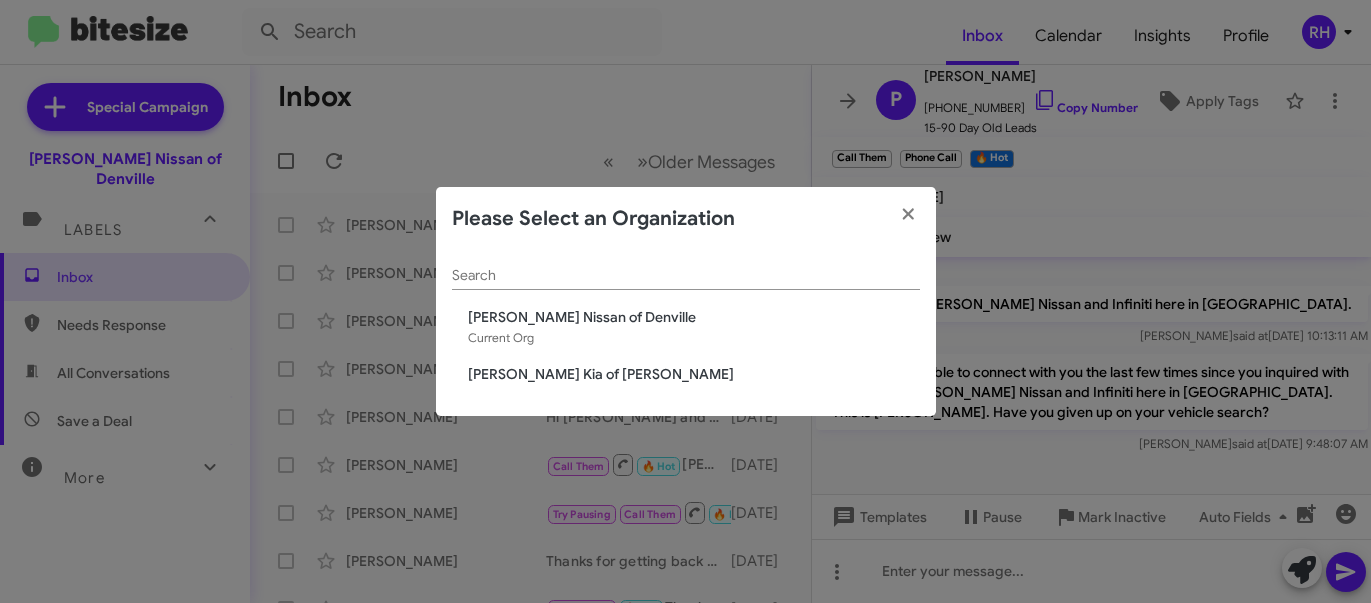 click on "[PERSON_NAME] Kia of [PERSON_NAME]" 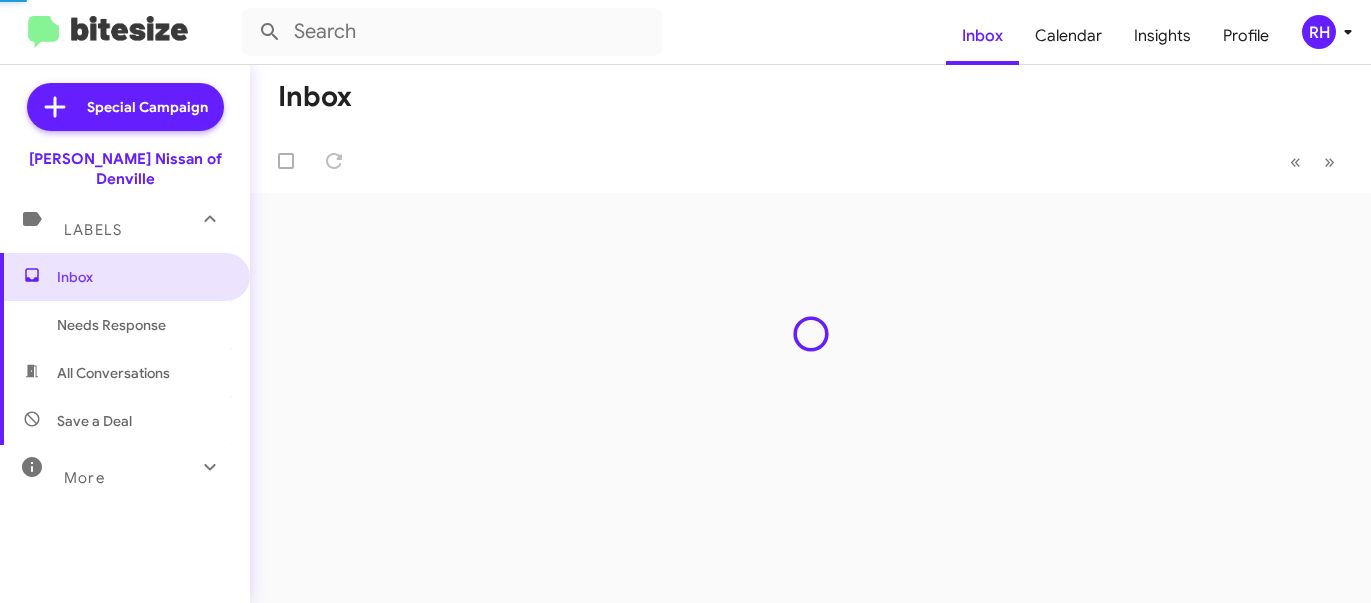 scroll, scrollTop: 0, scrollLeft: 0, axis: both 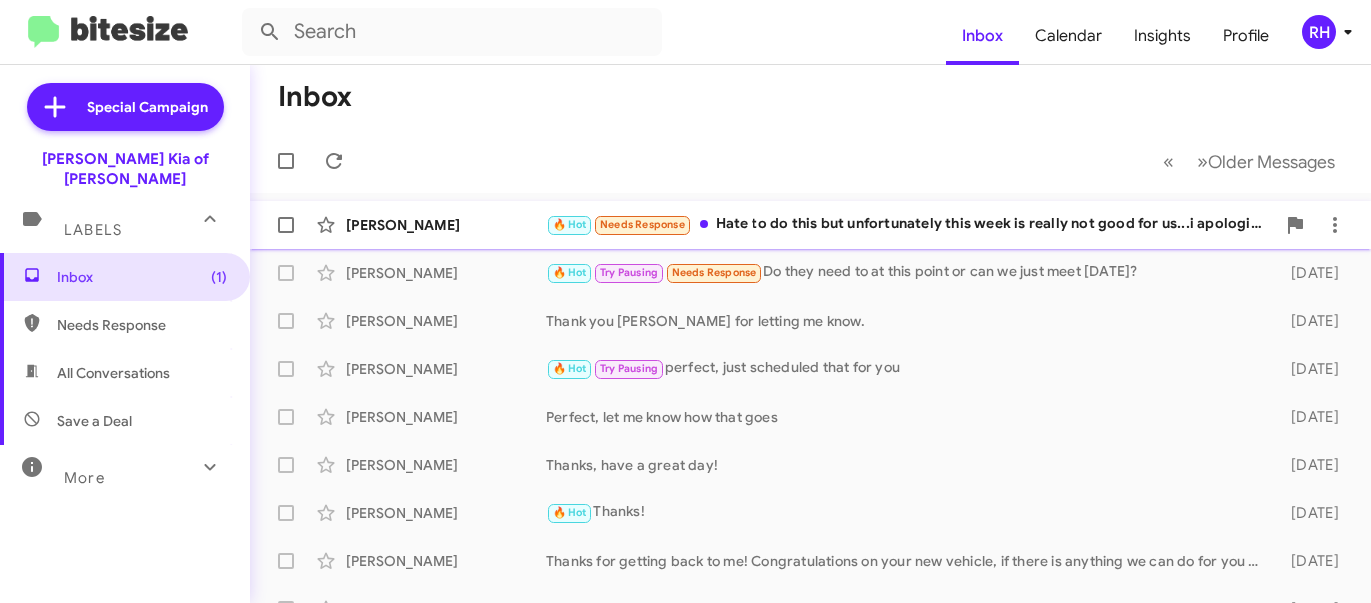 click on "Konstantinos Protogeropoulos" 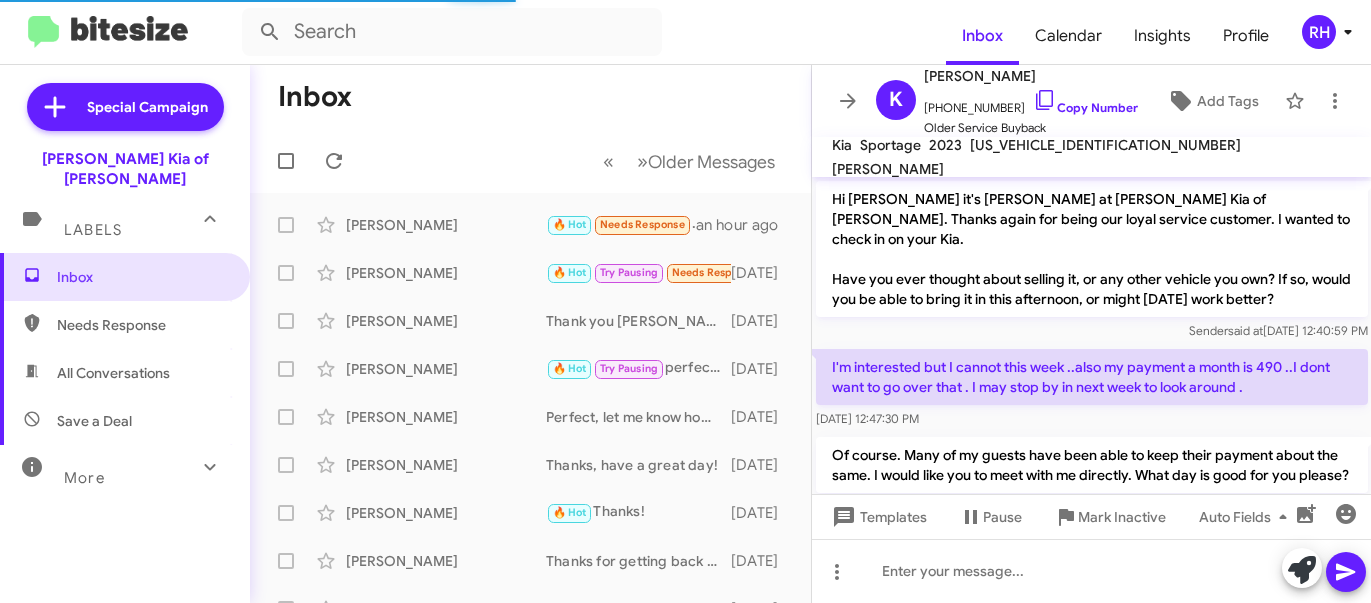 scroll, scrollTop: 1403, scrollLeft: 0, axis: vertical 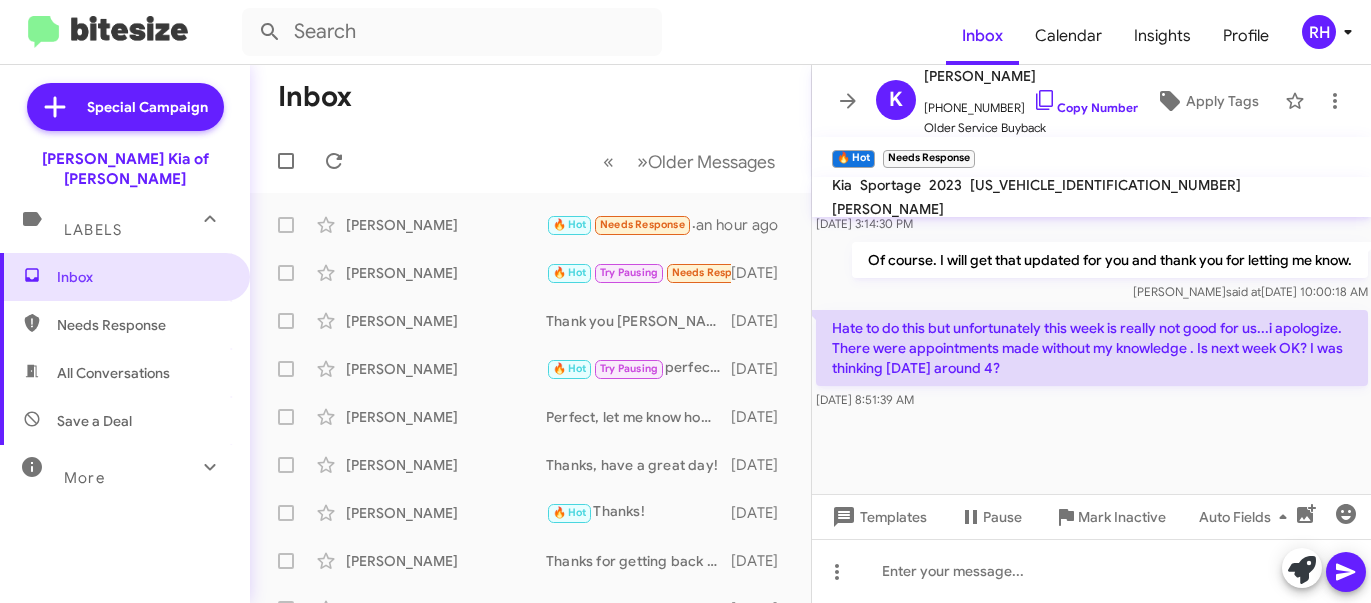 click 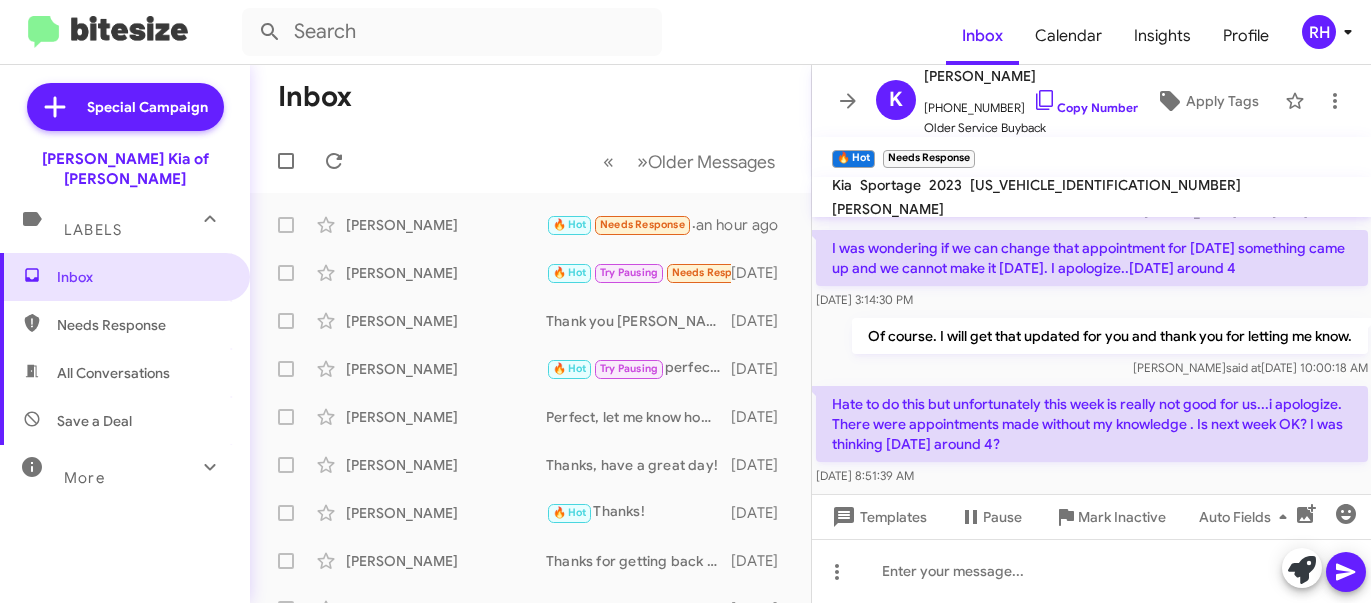 scroll, scrollTop: 1282, scrollLeft: 0, axis: vertical 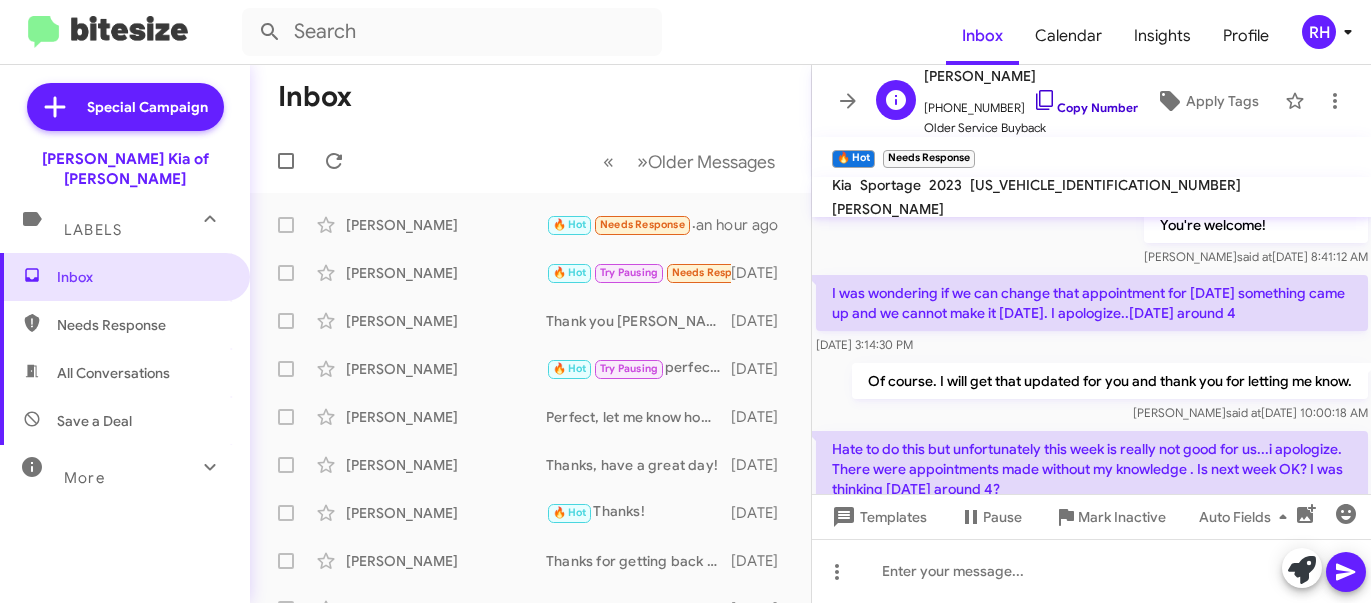 click 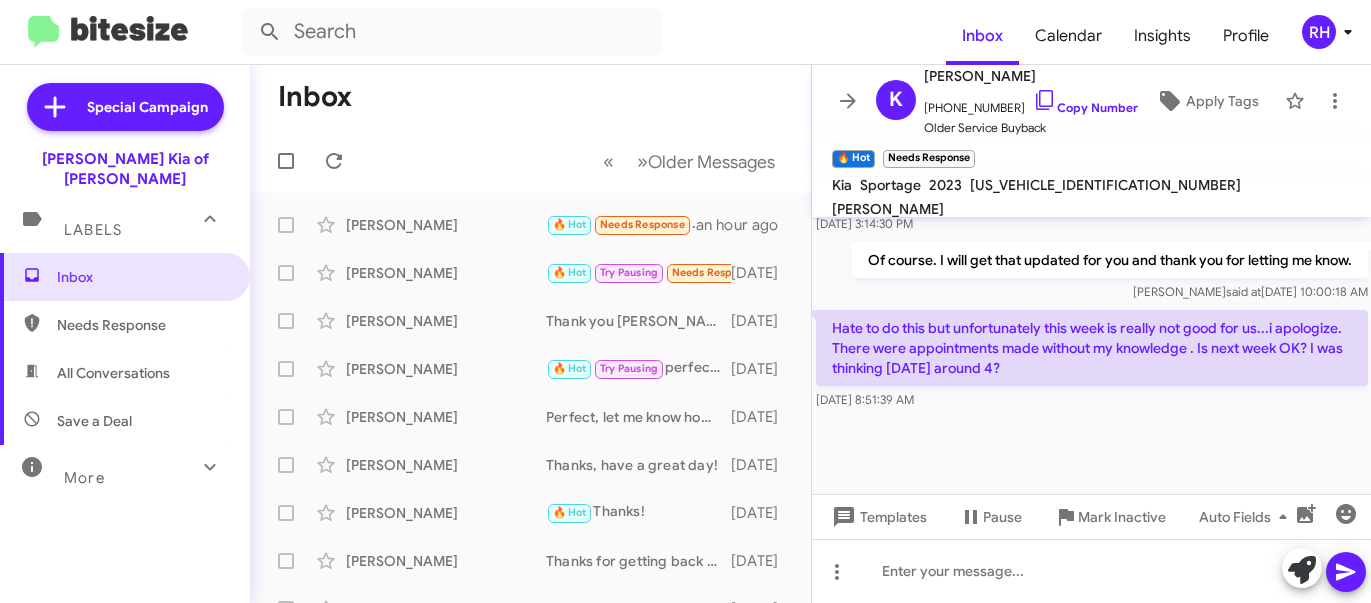 scroll, scrollTop: 1443, scrollLeft: 0, axis: vertical 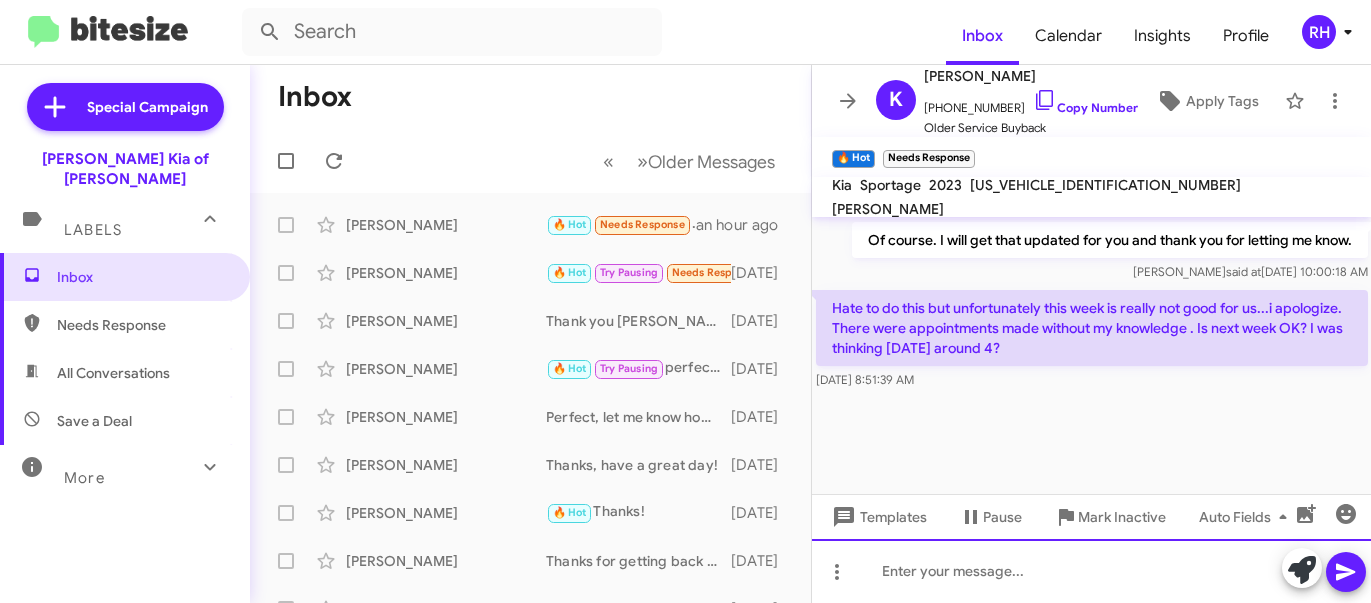 click 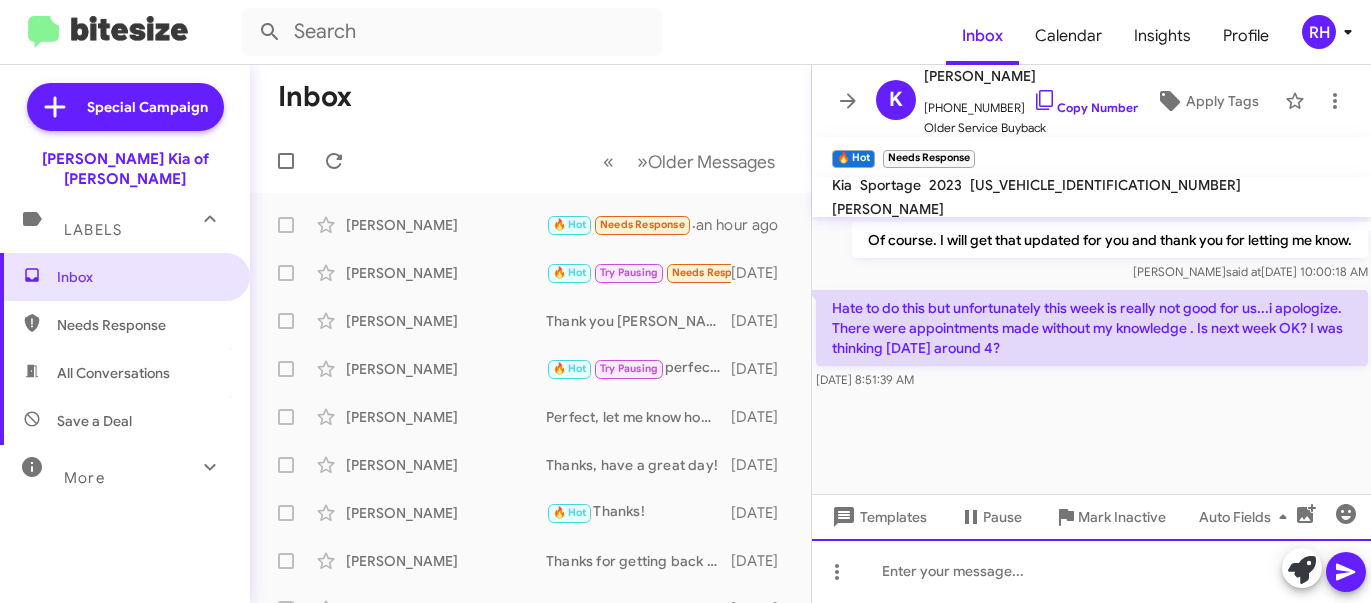 type 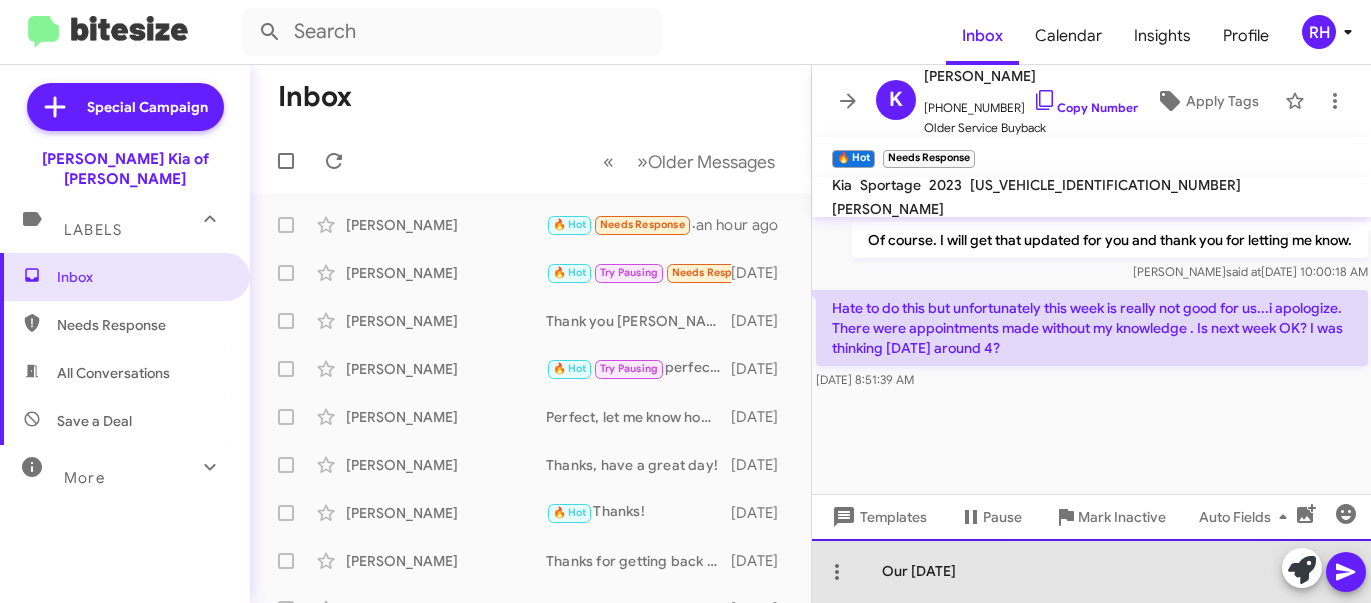click on "Our independence day" 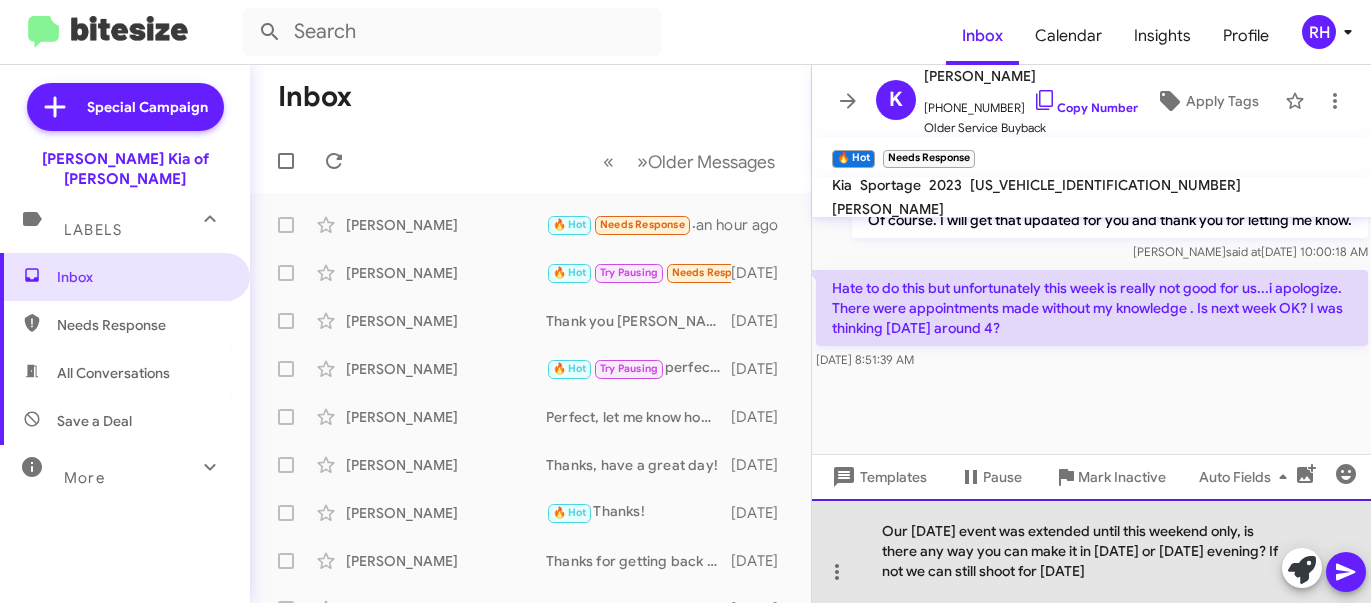 click on "Our independence day event was extended until this weekend only, is there any way you can make it in Friday or Saturday evening? If not we can still shoot for Wed next week" 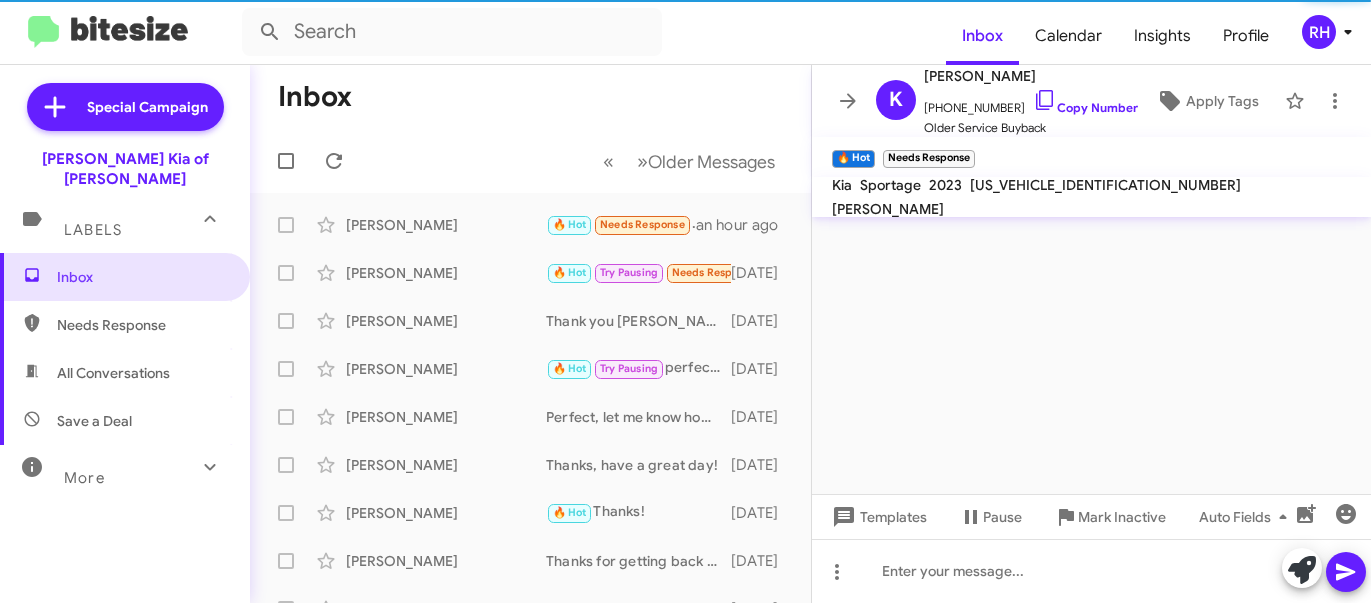 scroll, scrollTop: 1555, scrollLeft: 0, axis: vertical 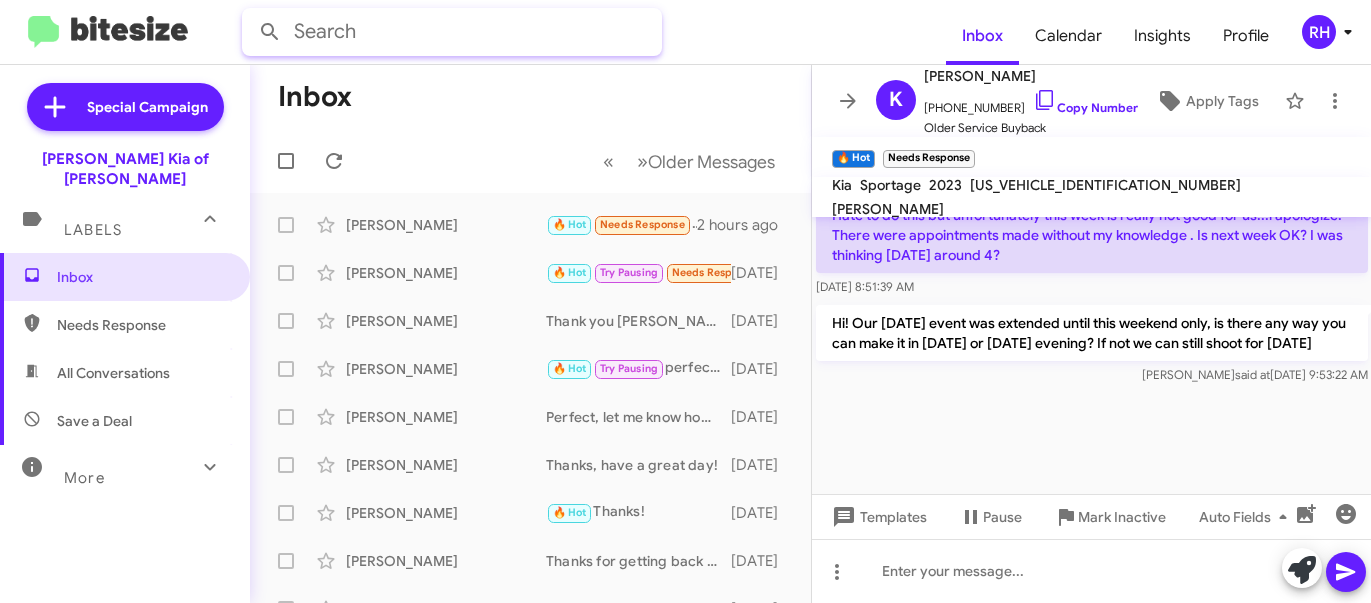 click 